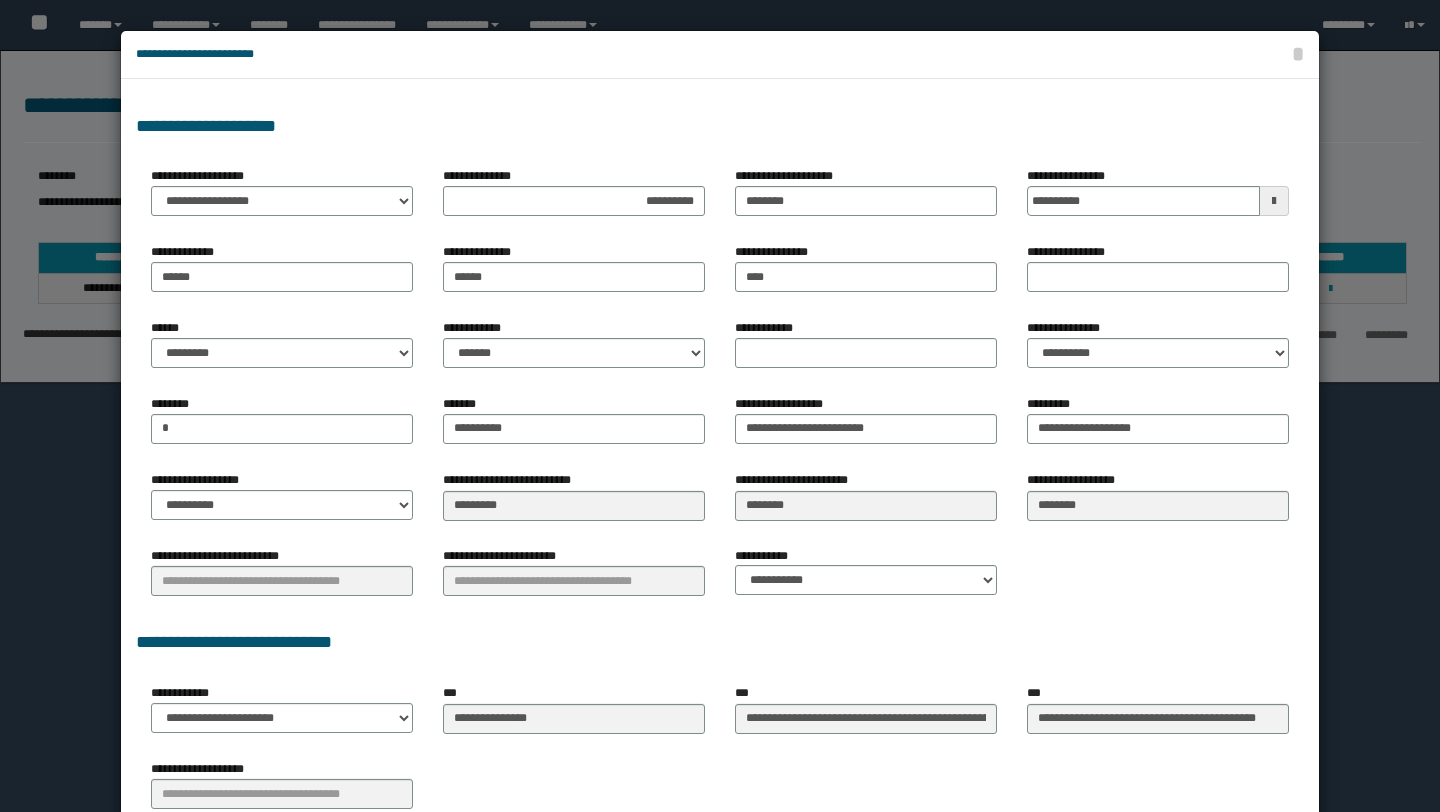 select on "*" 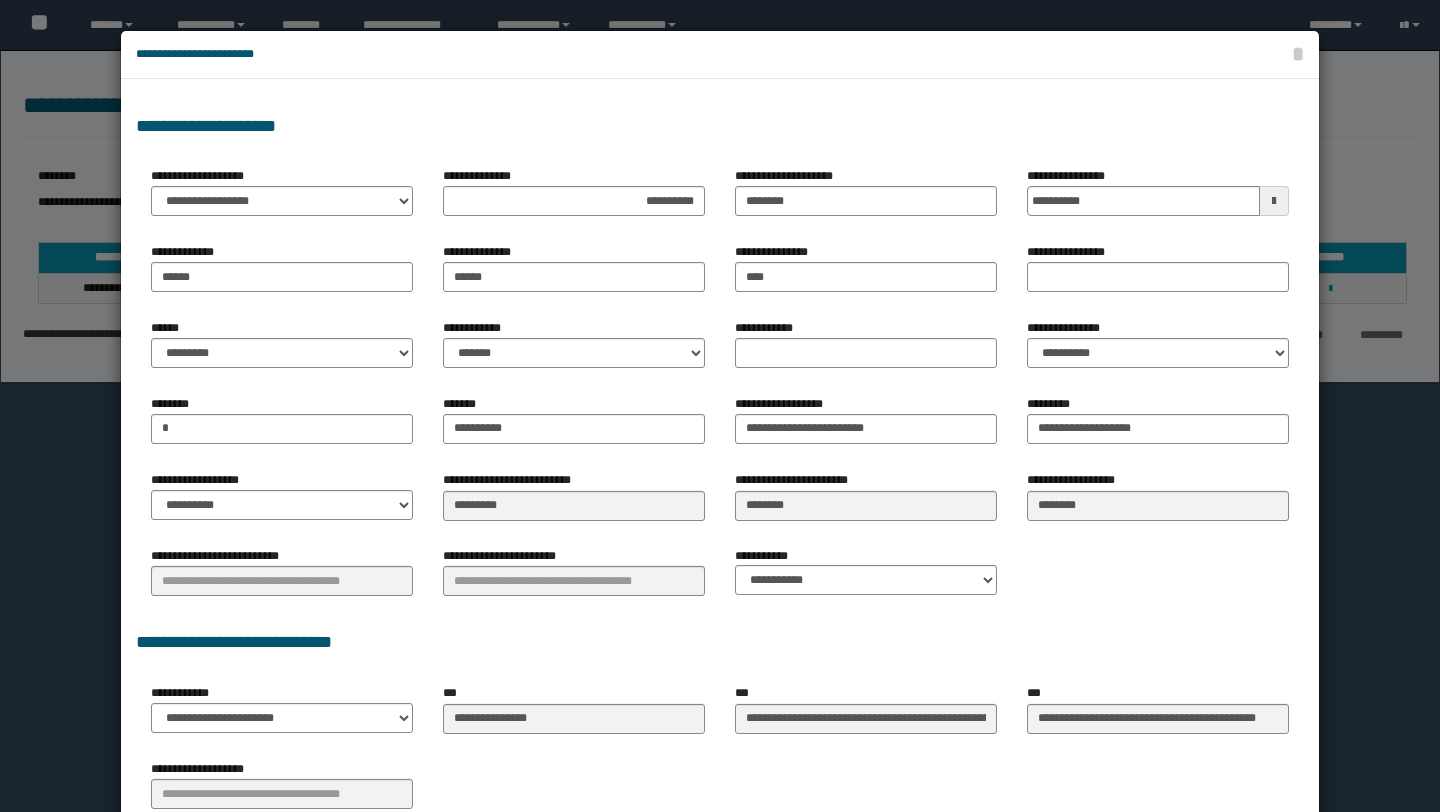 scroll, scrollTop: 0, scrollLeft: 0, axis: both 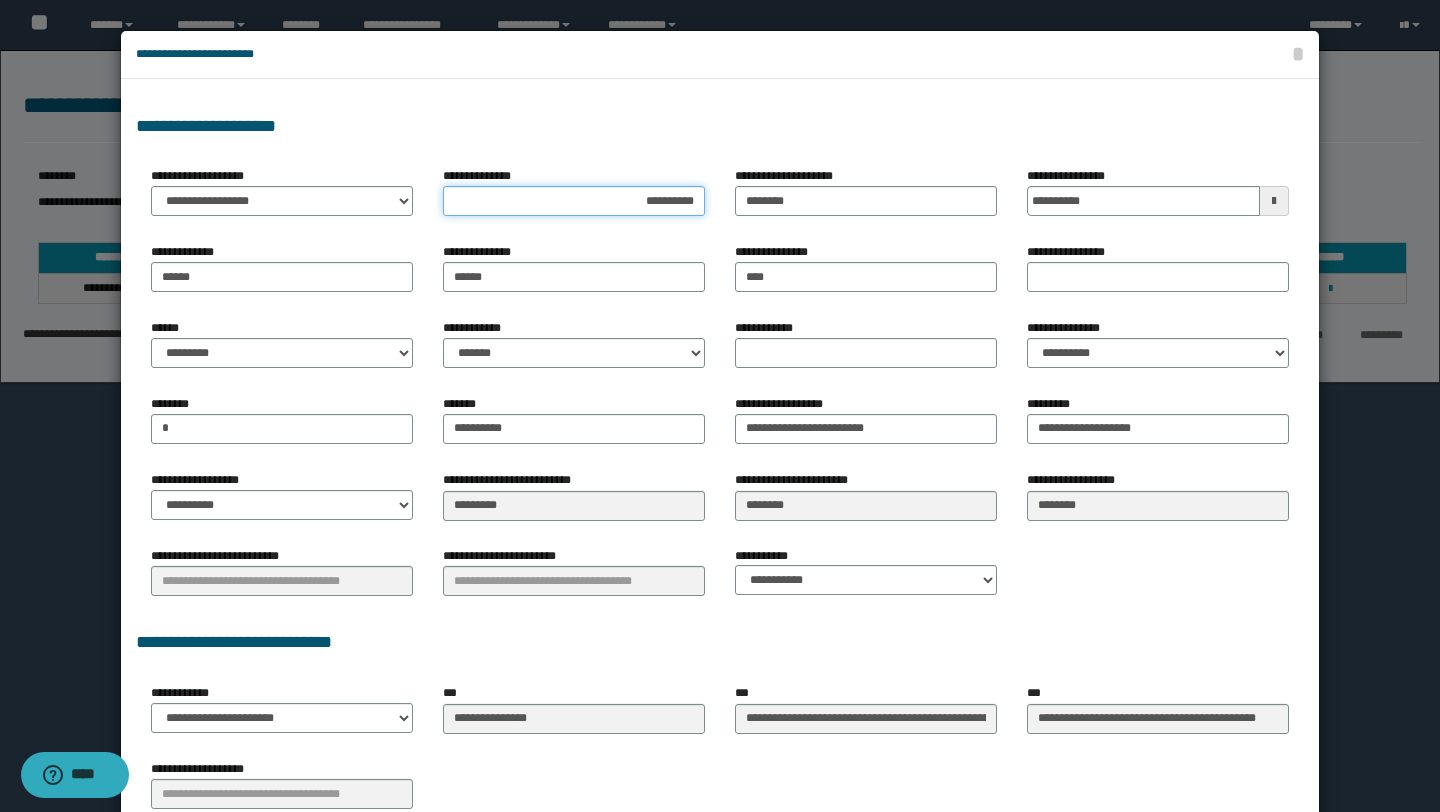 click on "**********" at bounding box center [574, 201] 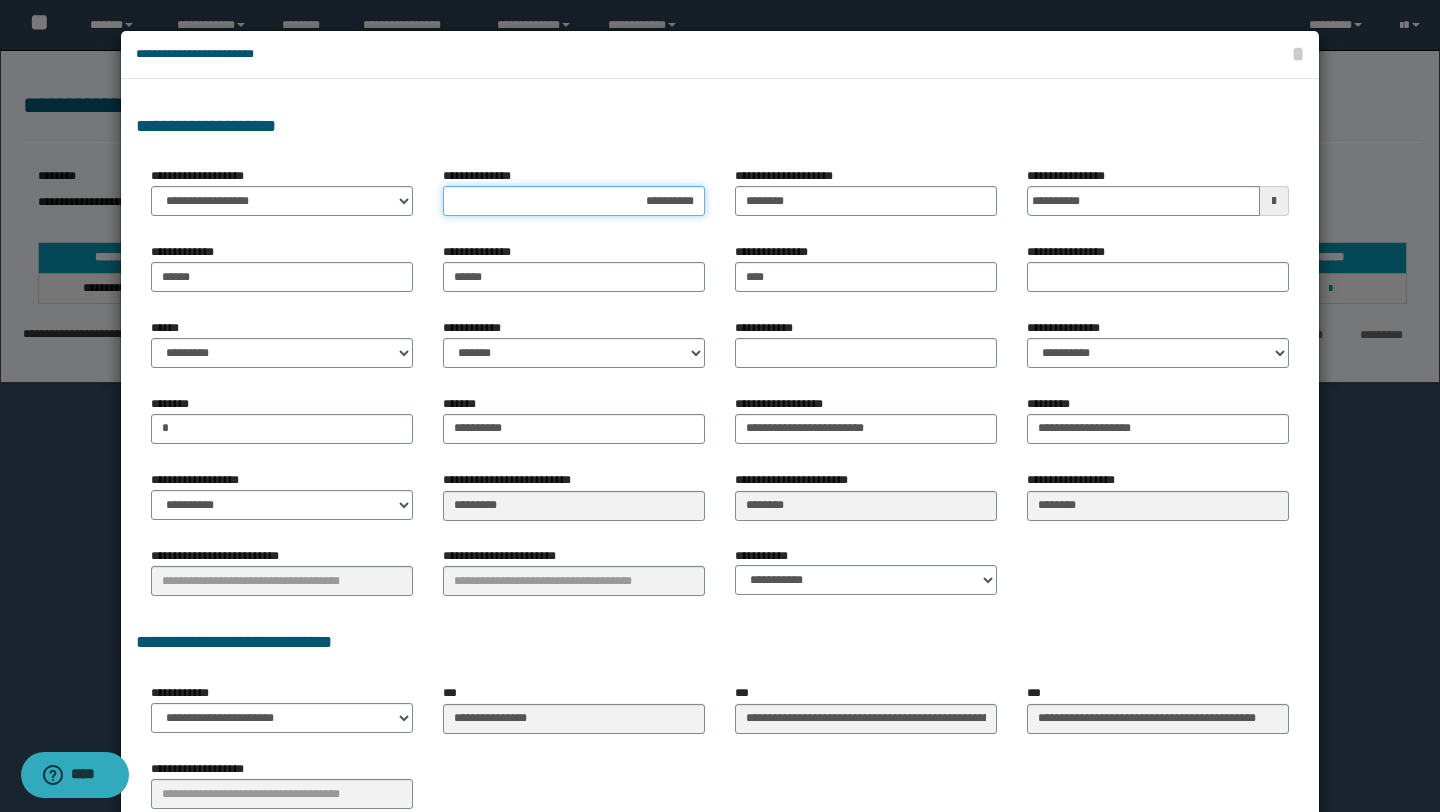 click on "**********" at bounding box center [574, 201] 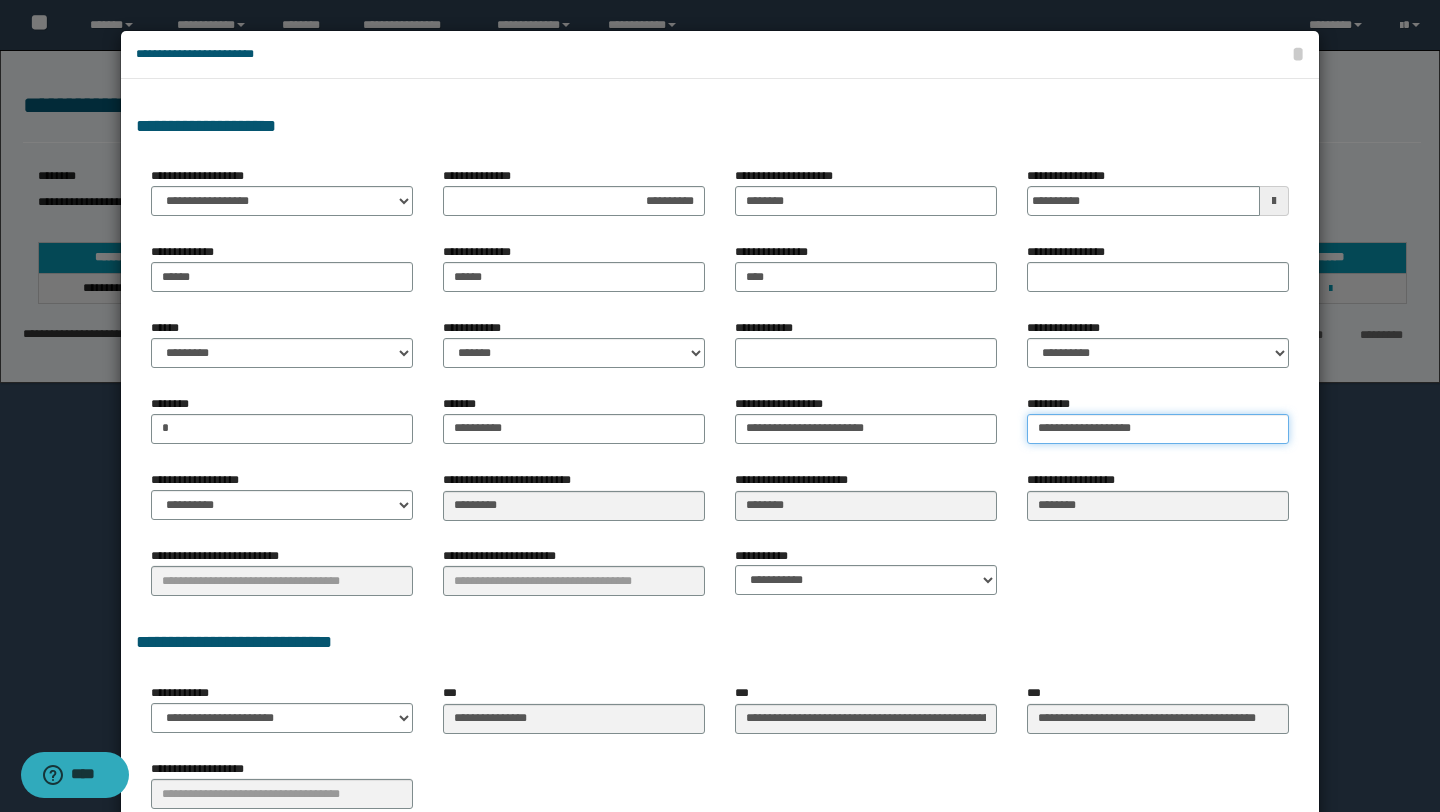 click on "**********" at bounding box center (1158, 429) 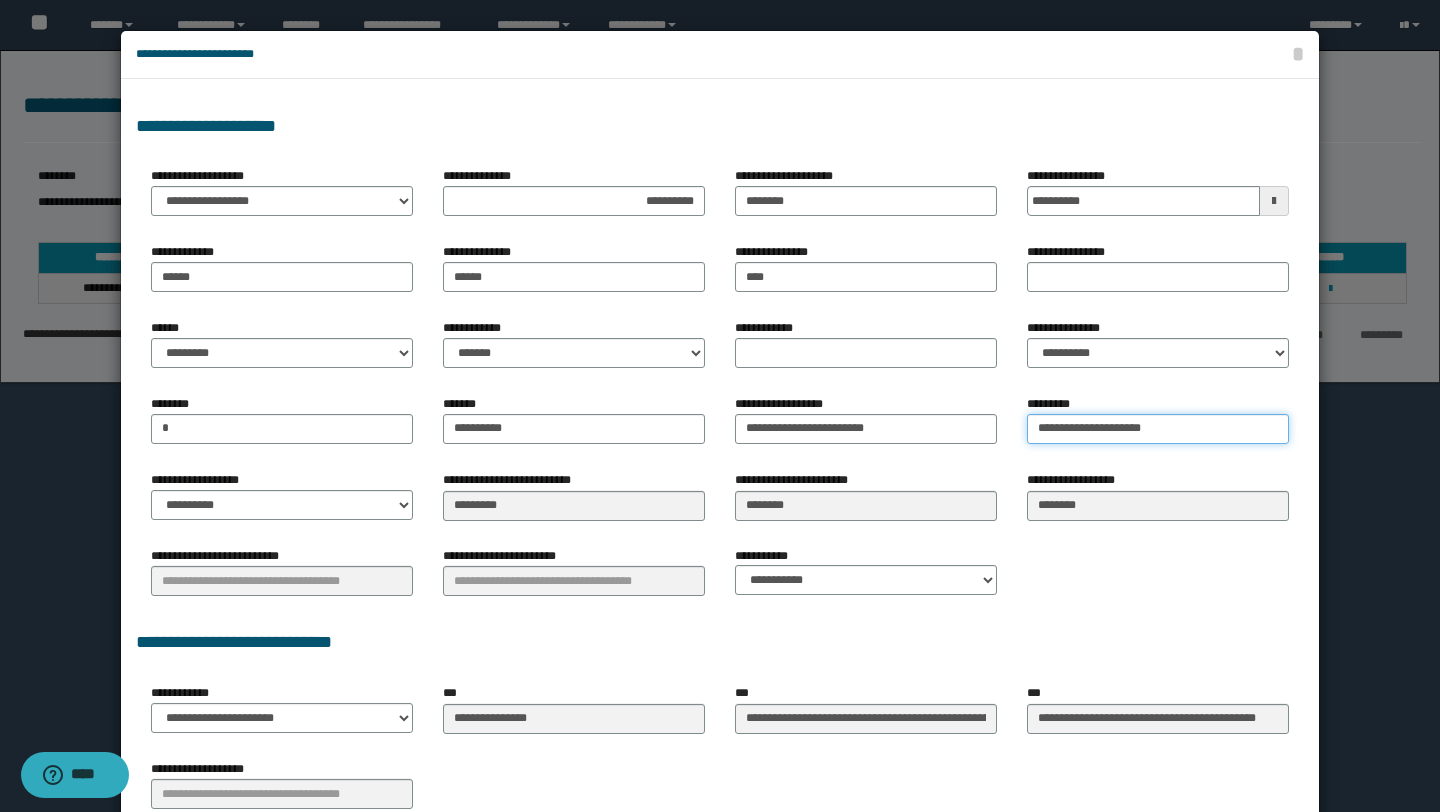 type on "**********" 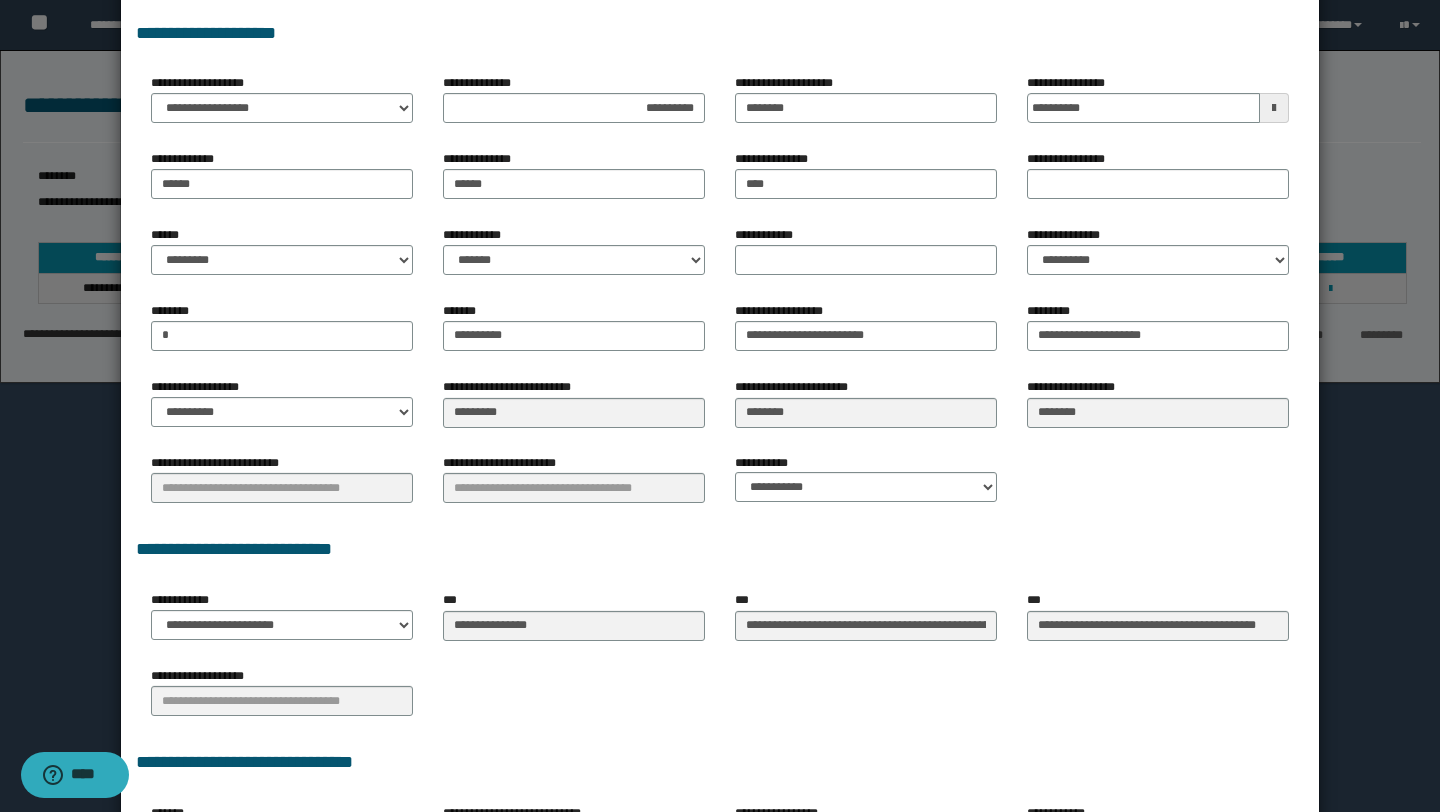 scroll, scrollTop: 92, scrollLeft: 0, axis: vertical 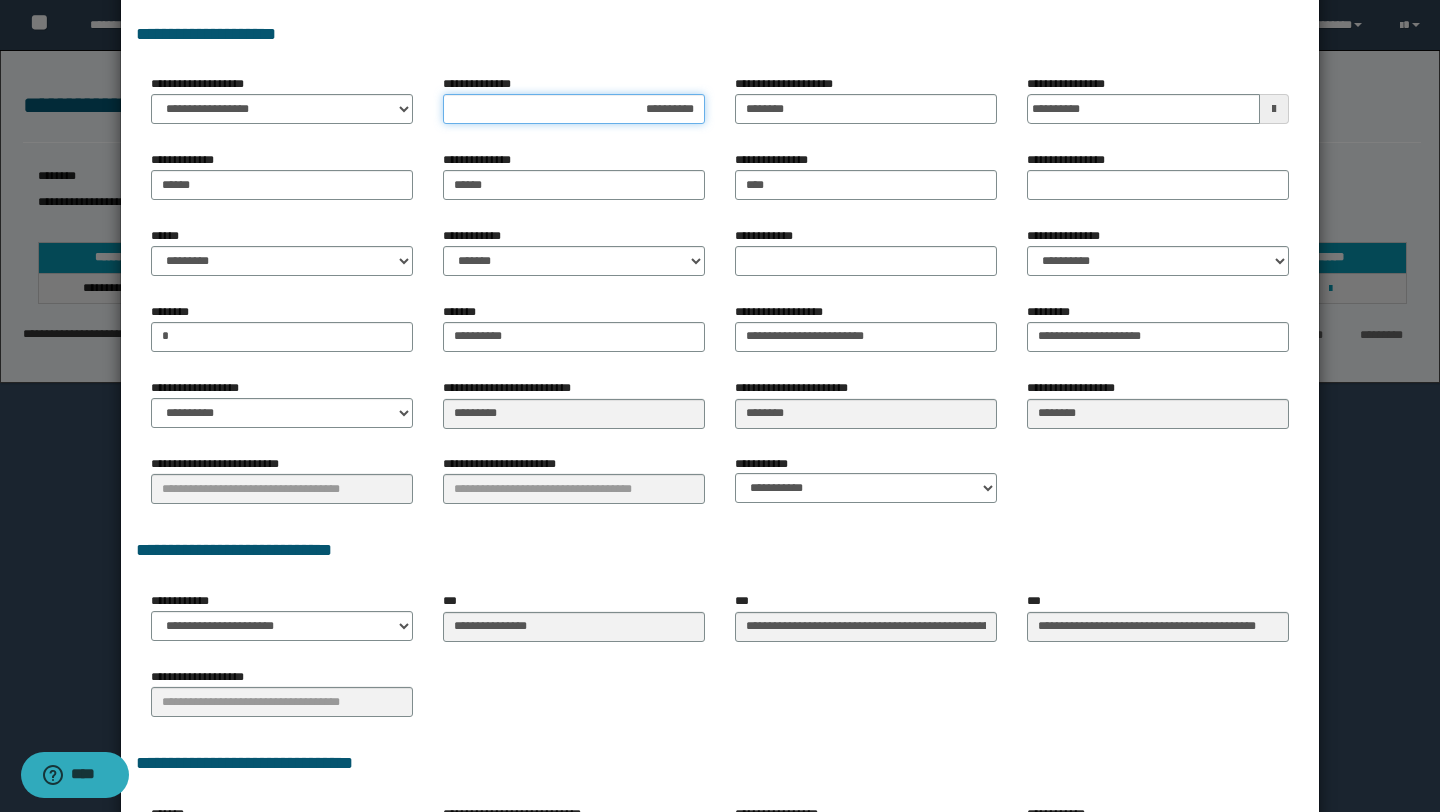 click on "**********" at bounding box center (574, 109) 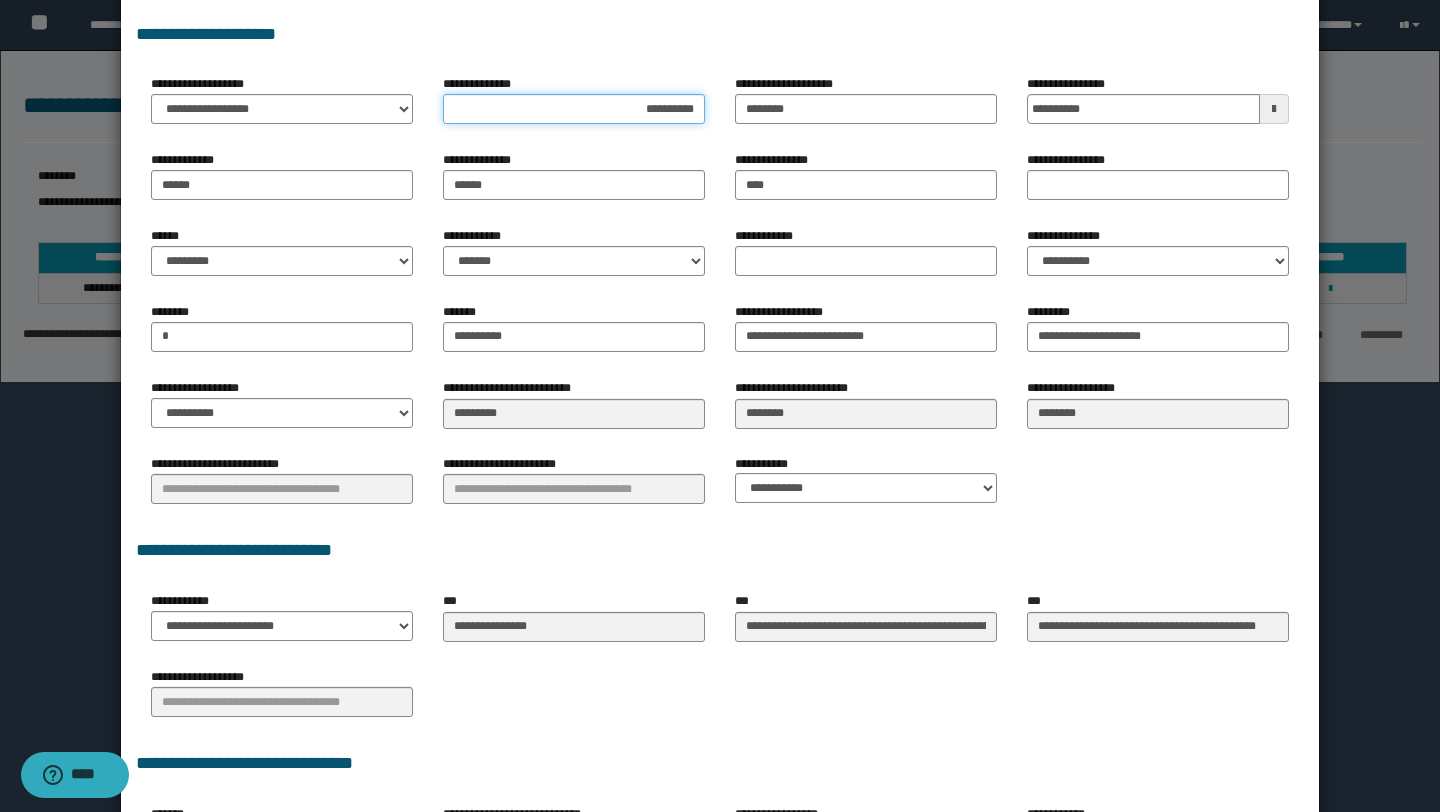 click on "**********" at bounding box center (574, 109) 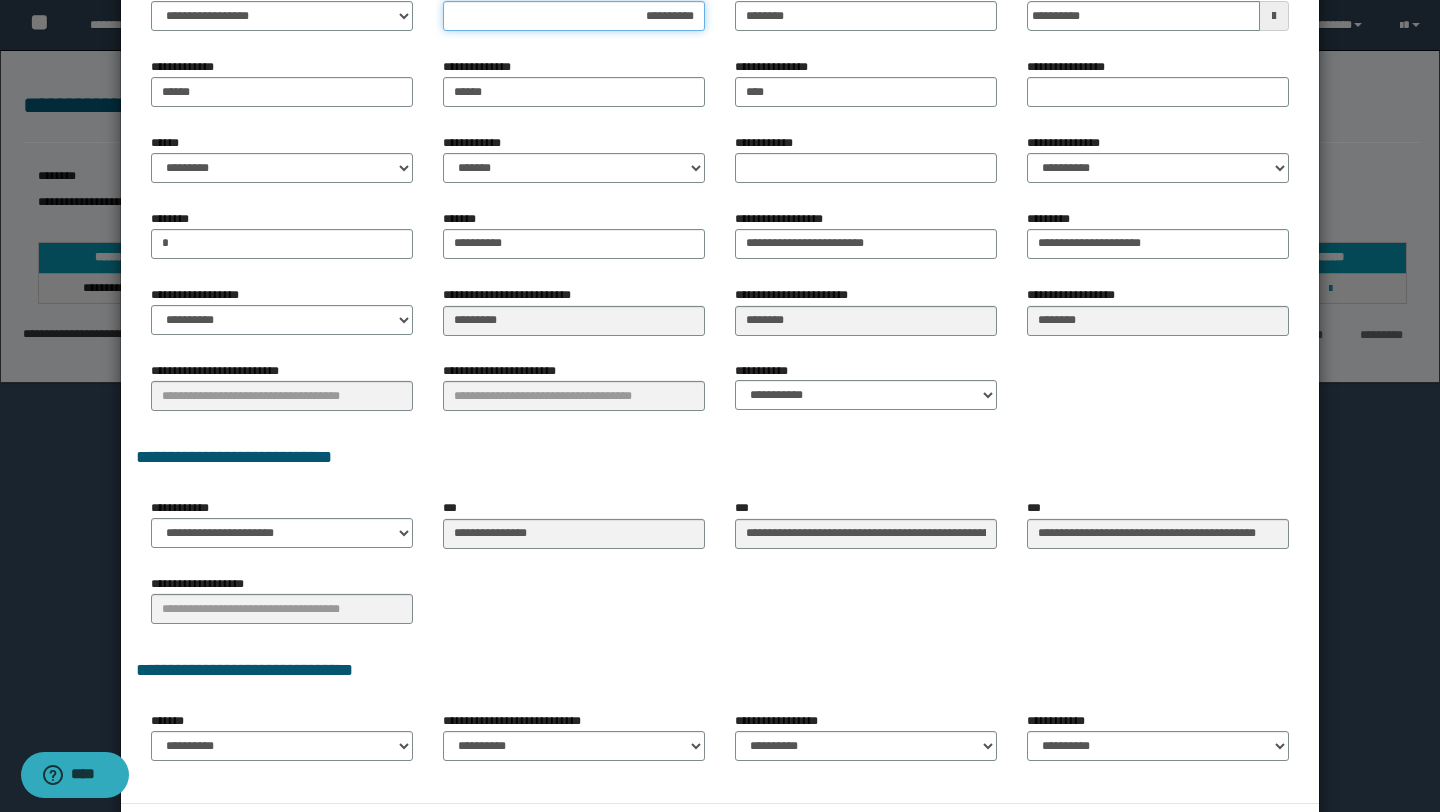 scroll, scrollTop: 268, scrollLeft: 0, axis: vertical 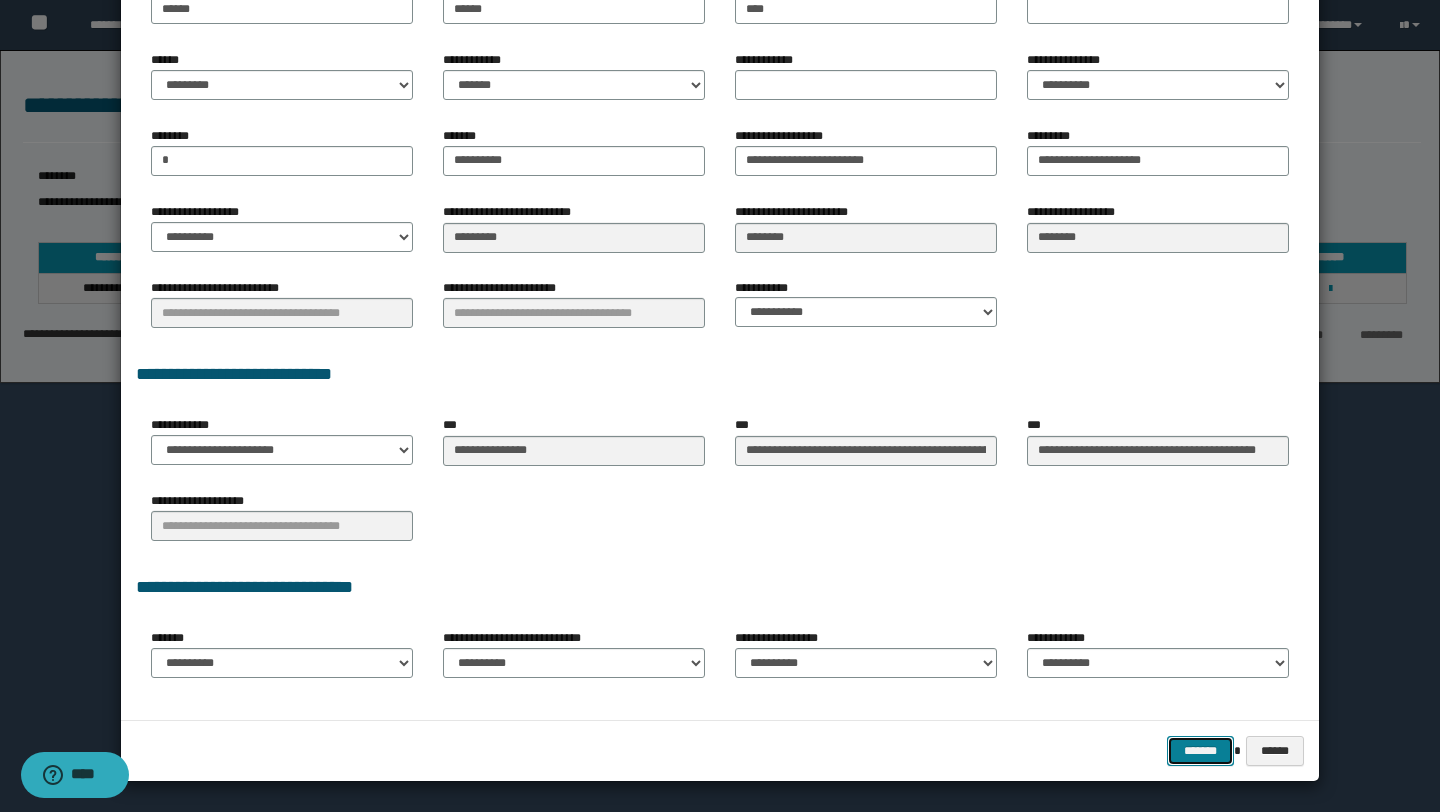 click on "*******" at bounding box center [1201, 751] 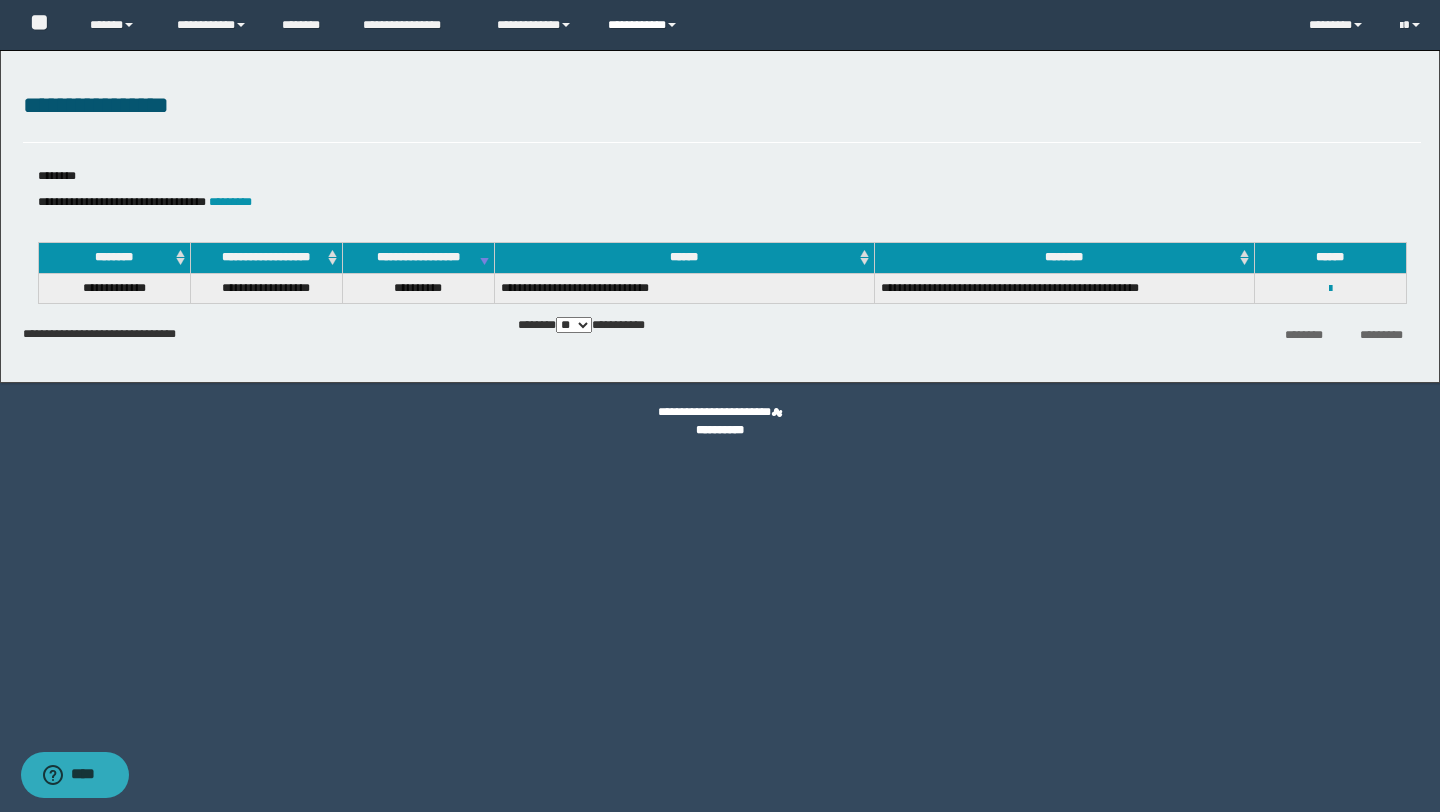 click on "**********" at bounding box center (647, 25) 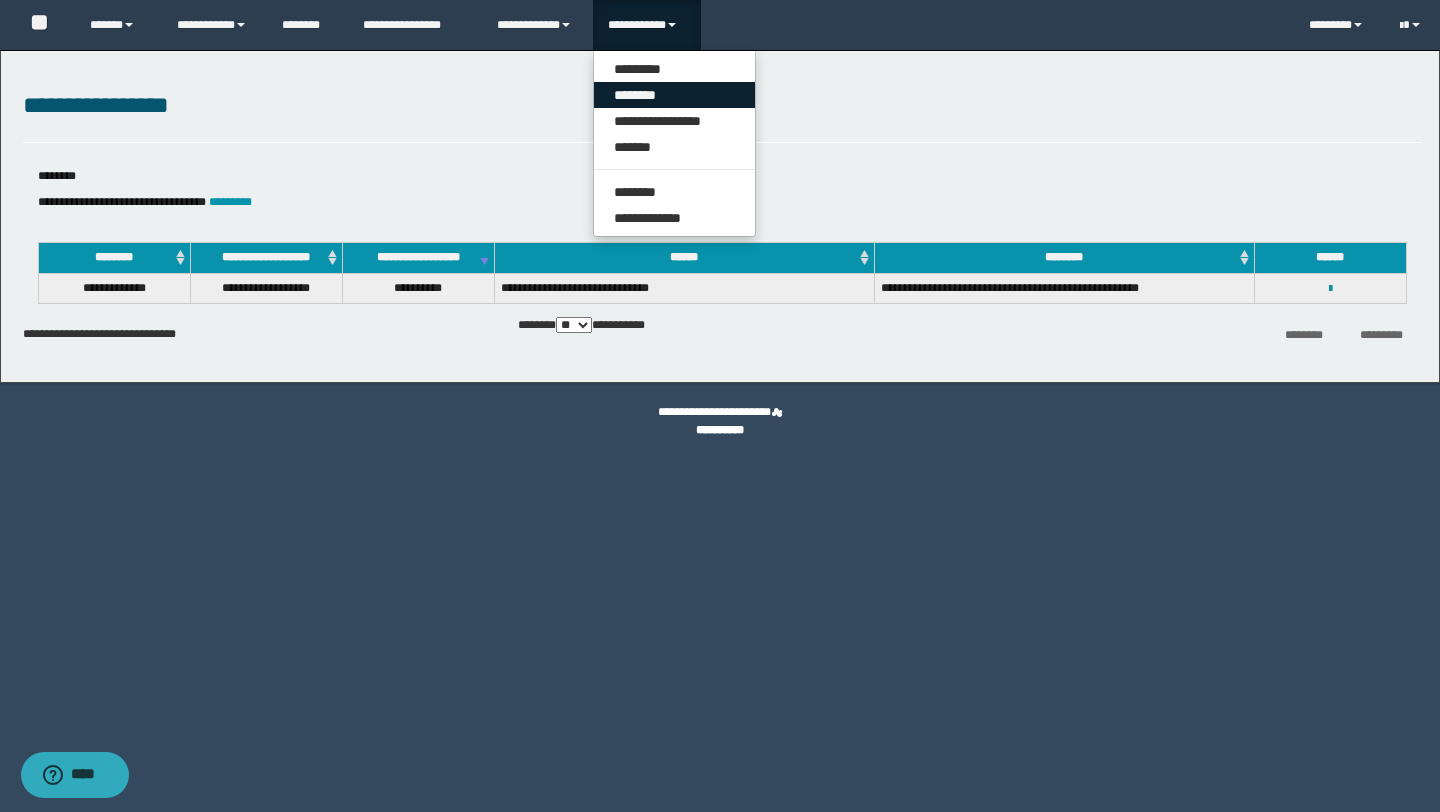 click on "********" at bounding box center [674, 95] 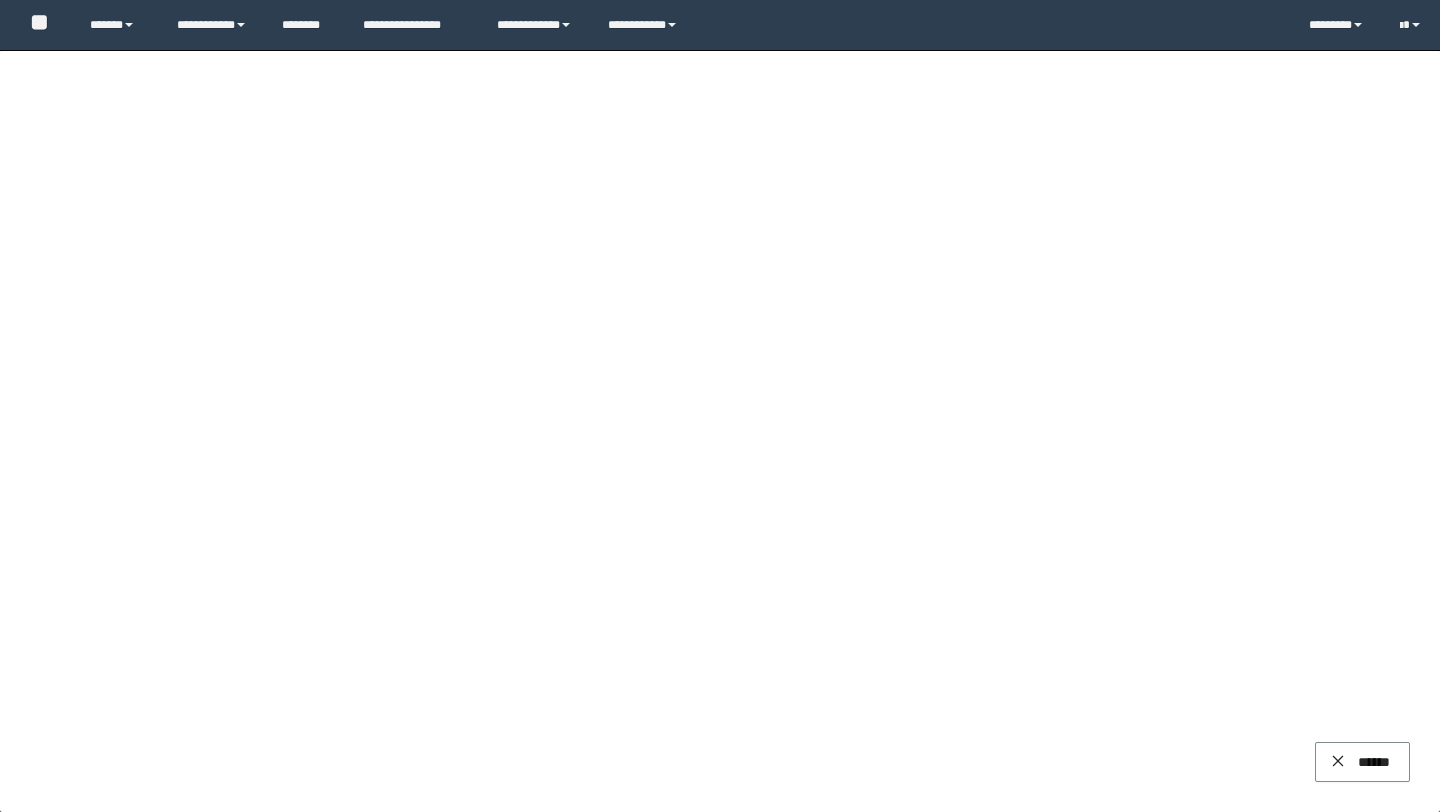 scroll, scrollTop: 0, scrollLeft: 0, axis: both 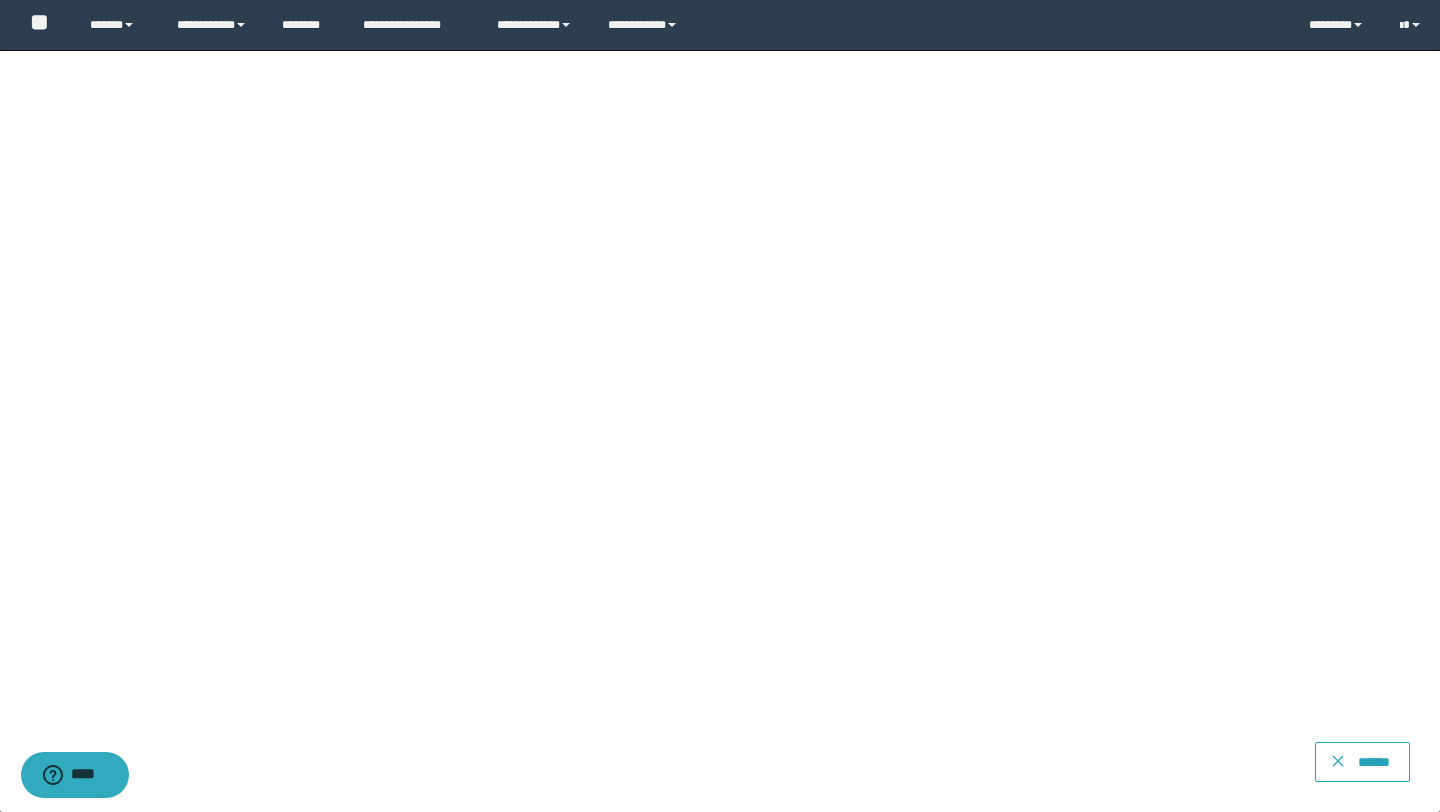 click on "******" at bounding box center [1362, 762] 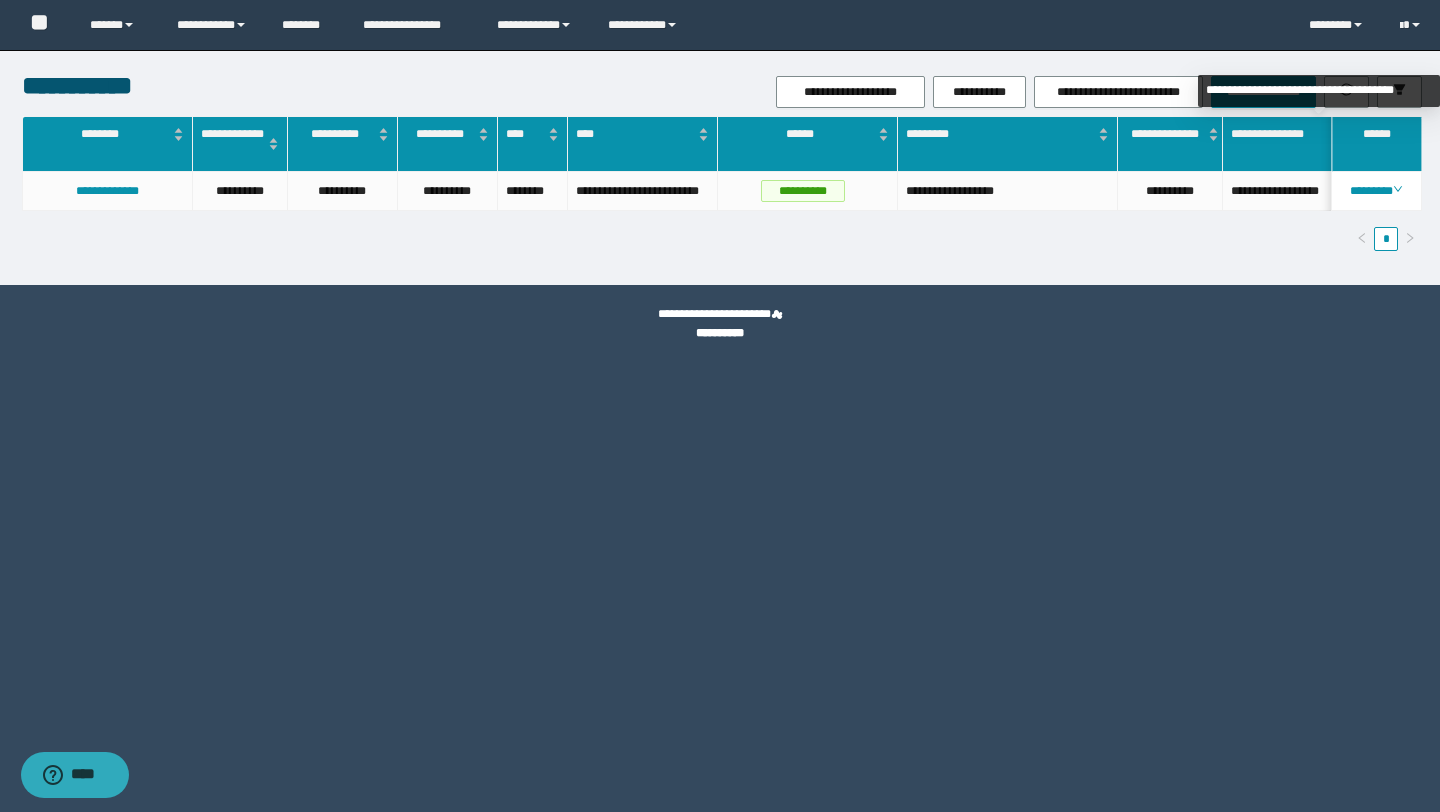 click on "**********" at bounding box center (1319, 91) 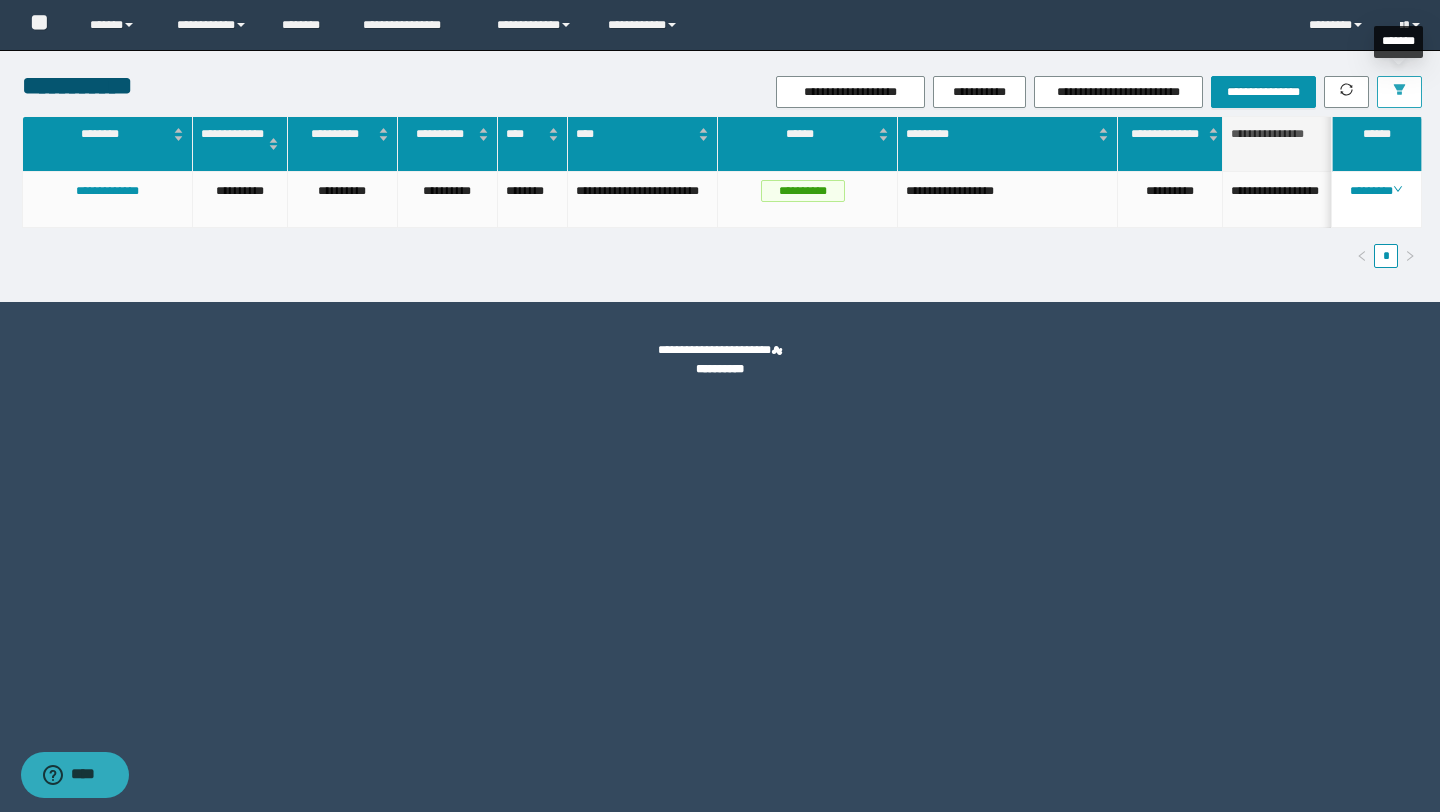 click 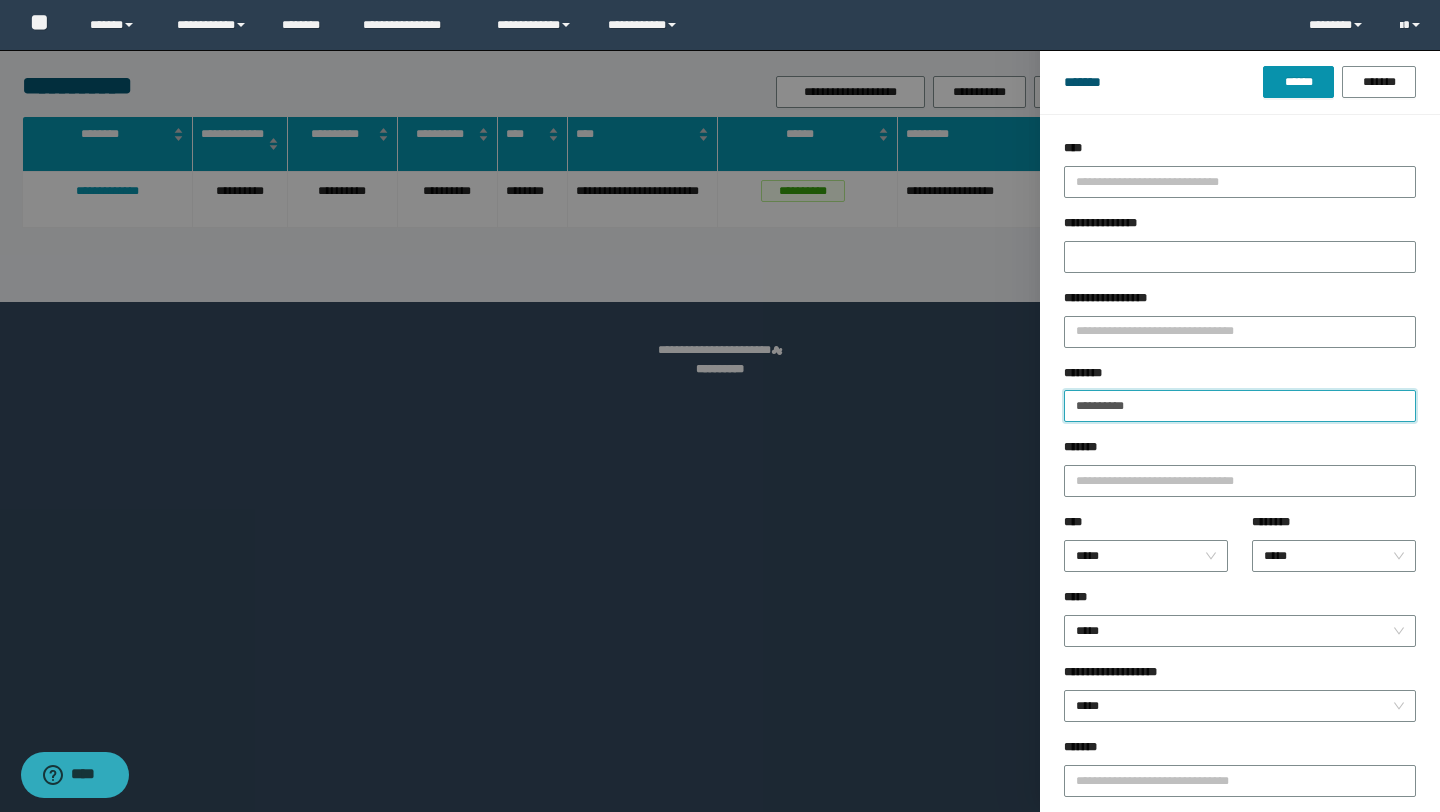 click on "**********" at bounding box center (1240, 406) 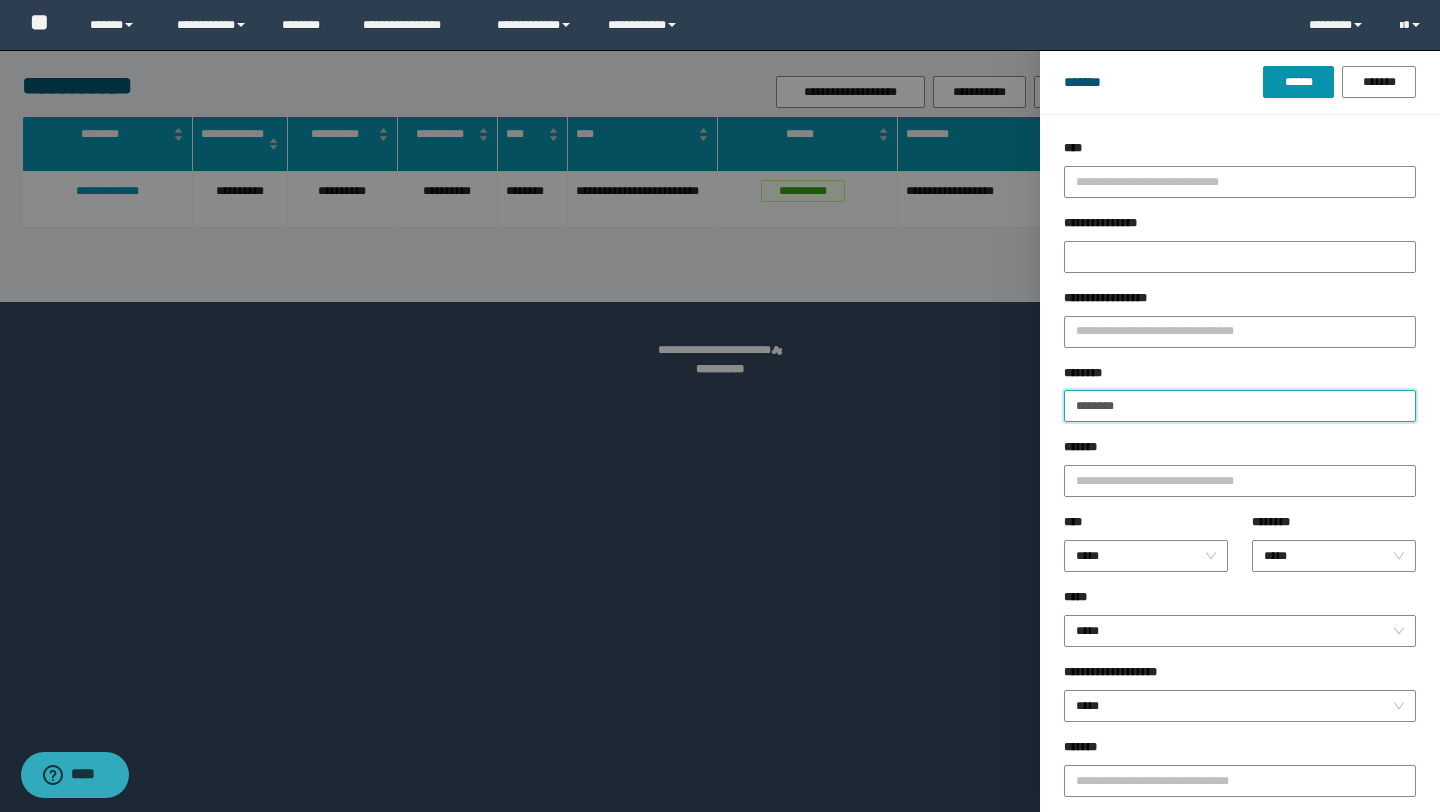 type on "********" 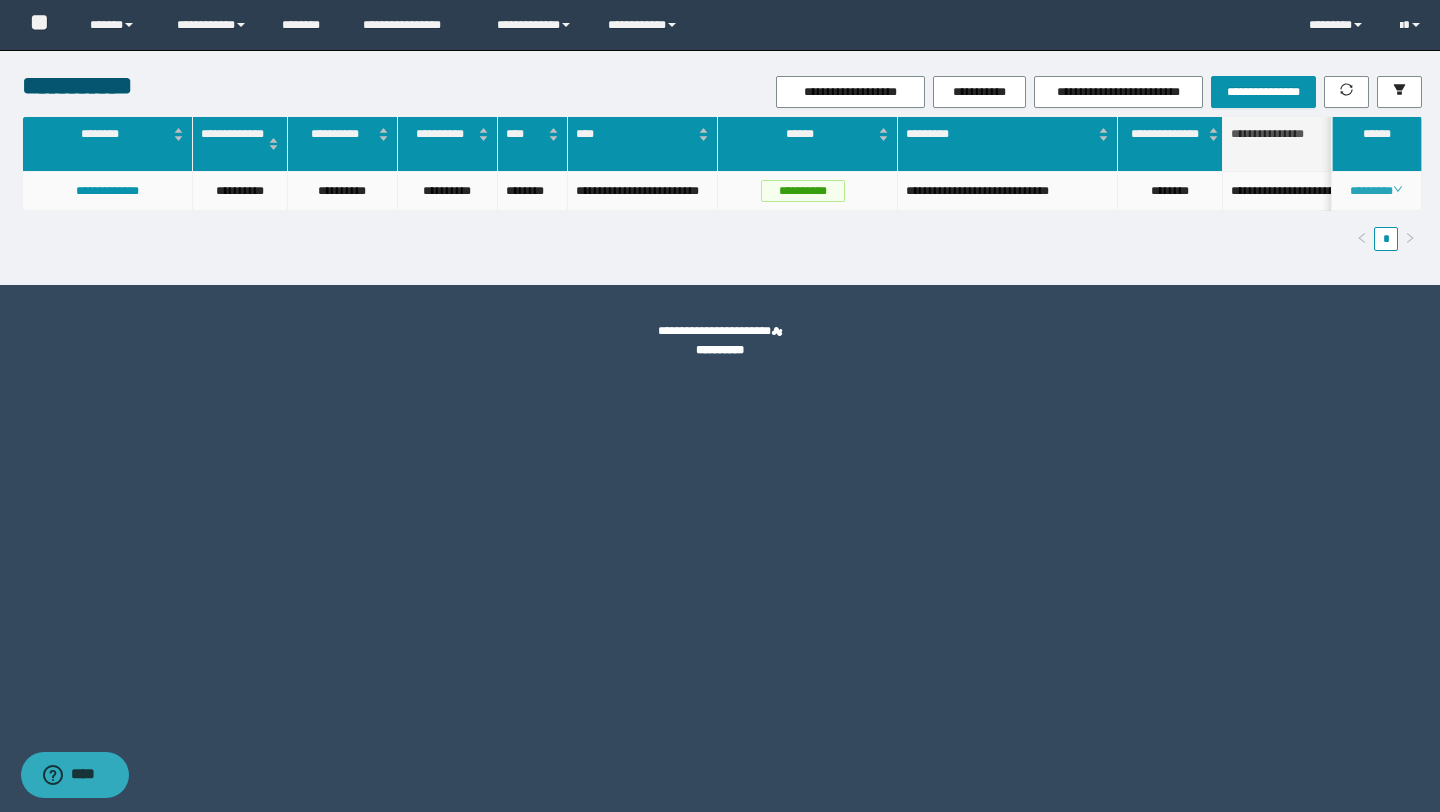 click on "********" at bounding box center (1376, 191) 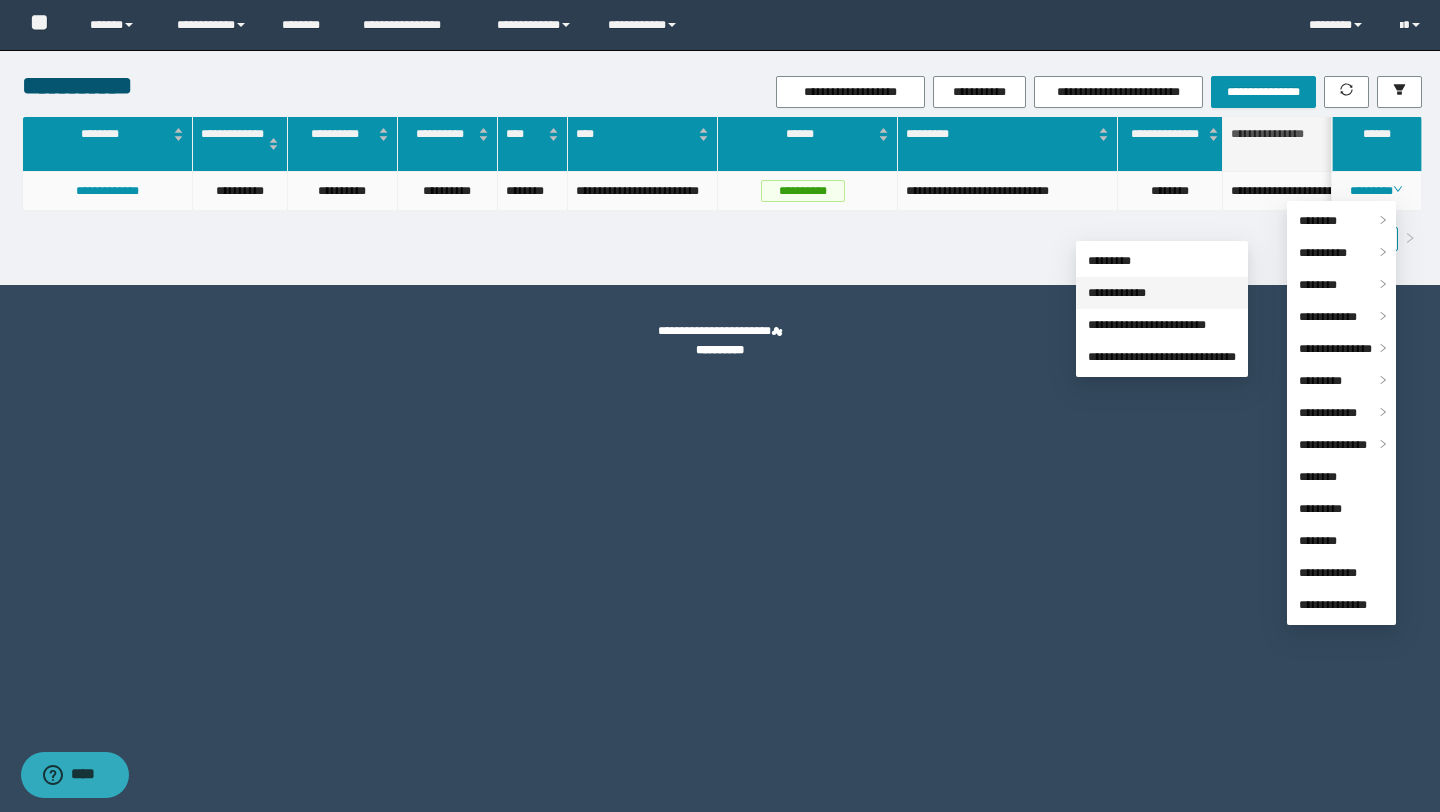 click on "**********" at bounding box center [1117, 293] 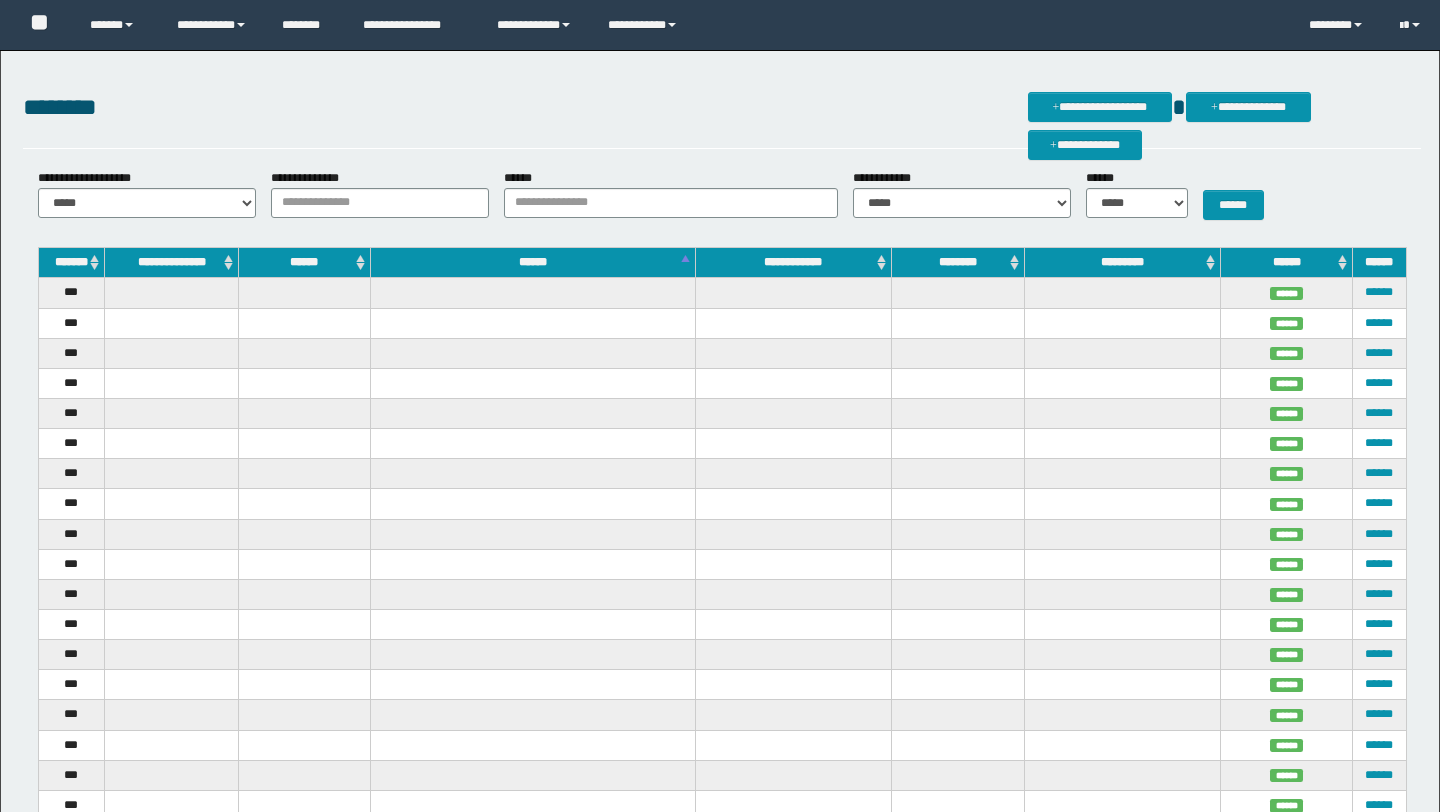 scroll, scrollTop: 0, scrollLeft: 0, axis: both 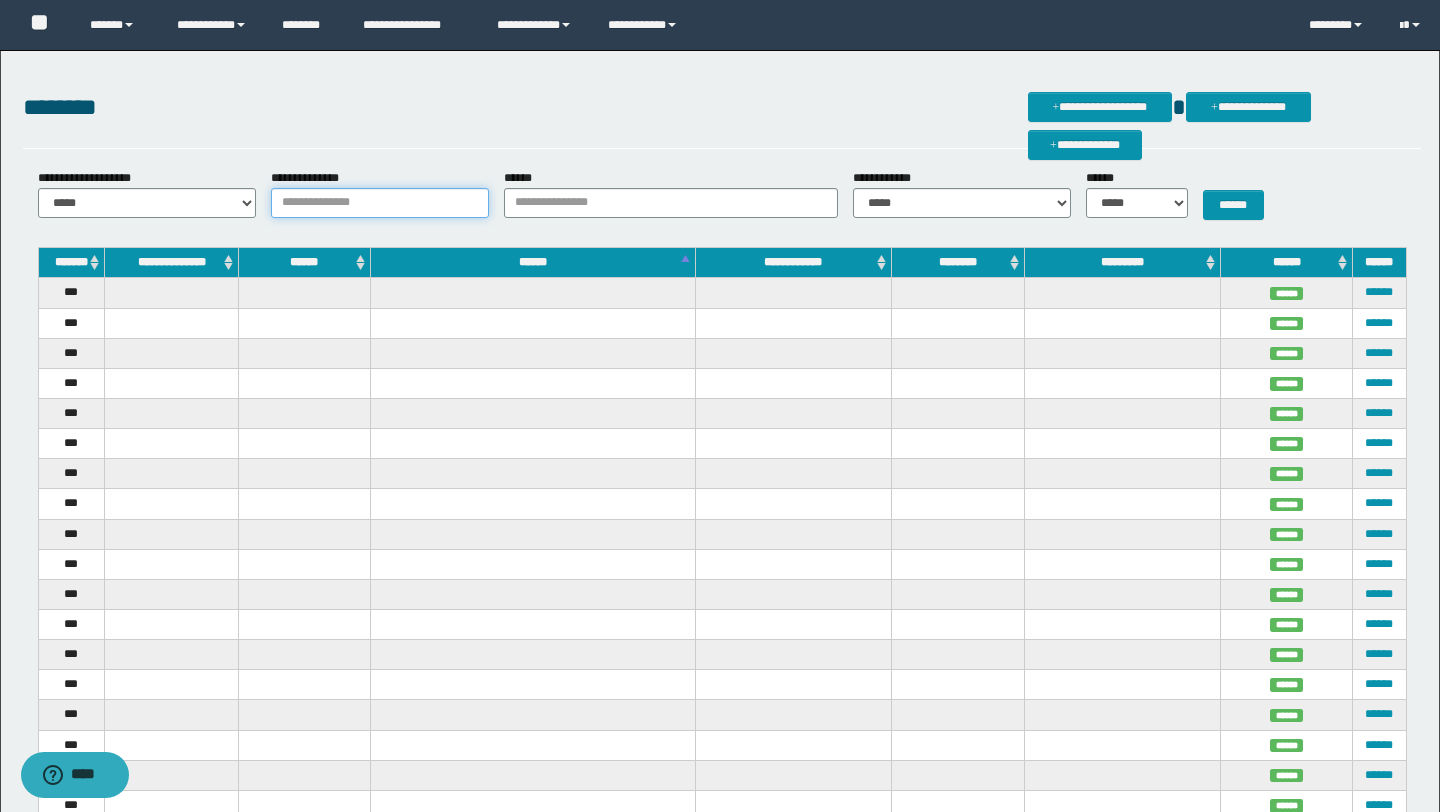 click on "**********" at bounding box center (380, 203) 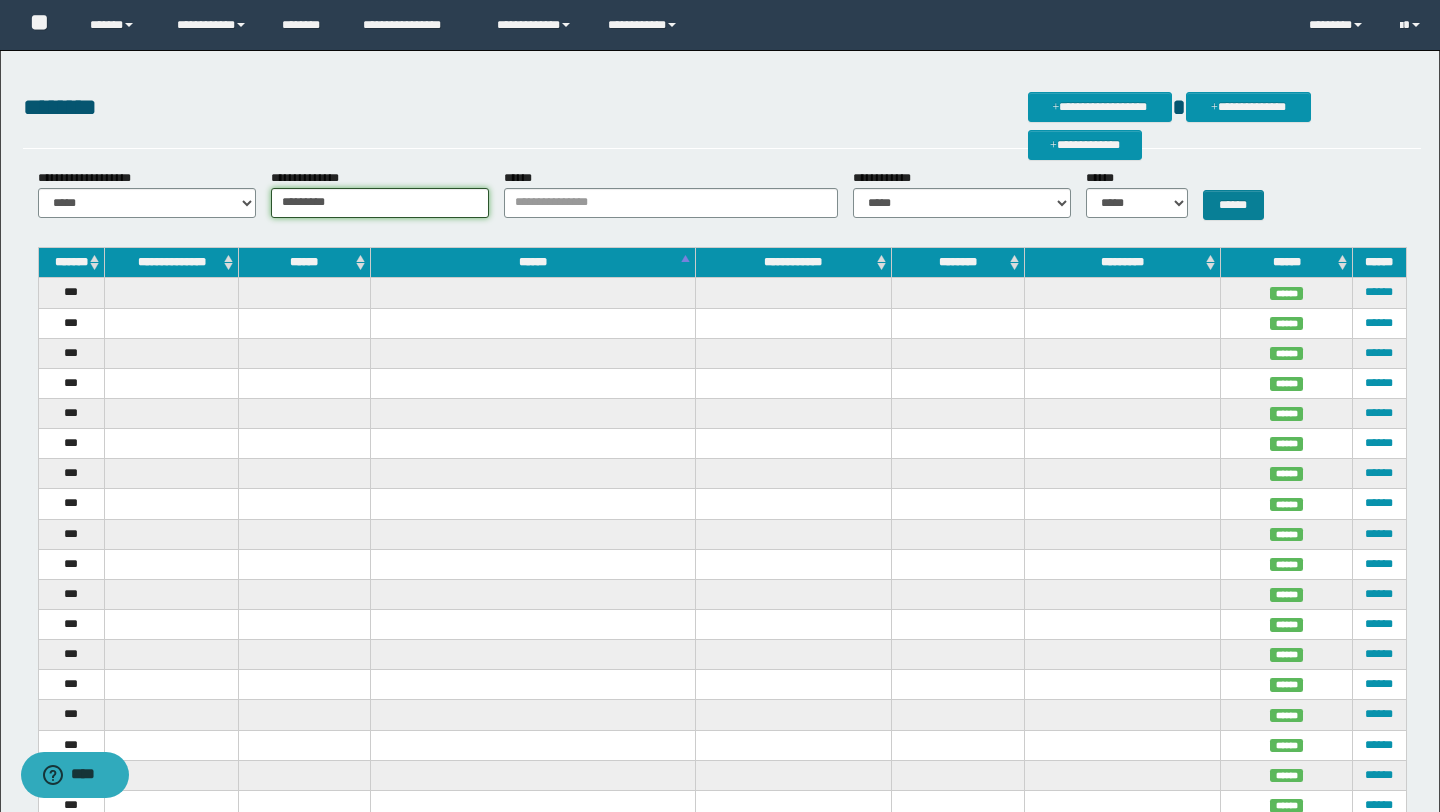 type on "*********" 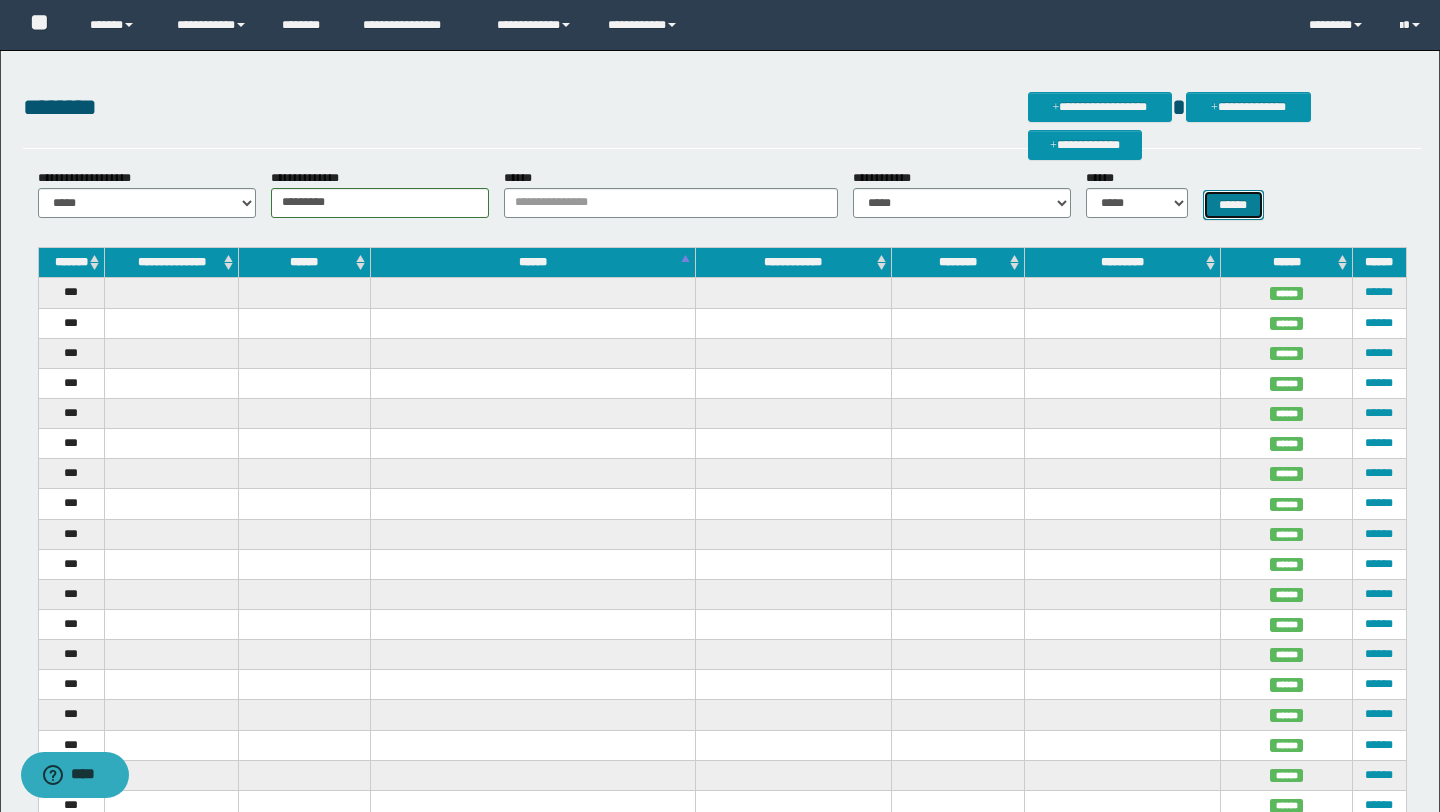 click on "******" at bounding box center (1233, 205) 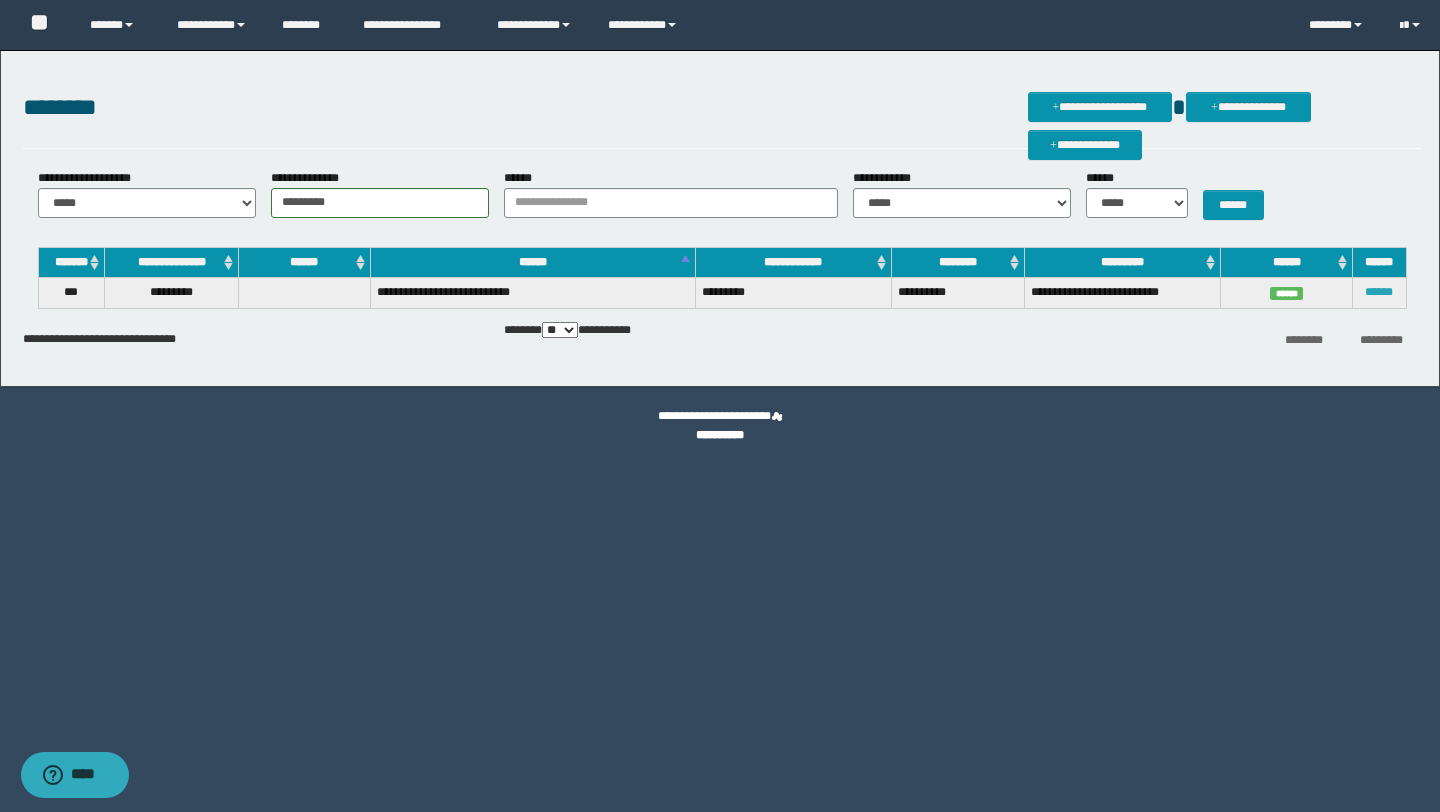 click on "******" at bounding box center (1379, 292) 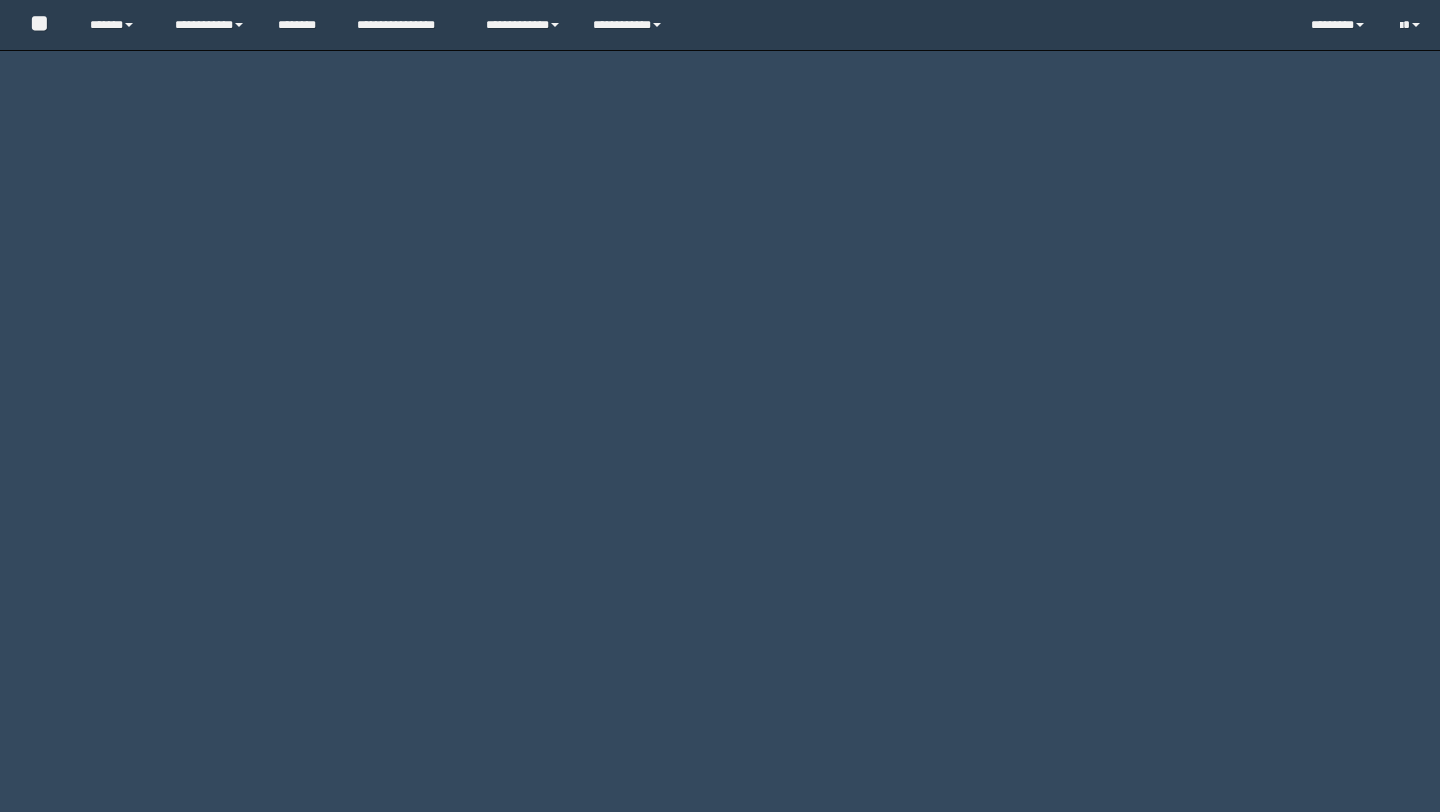 scroll, scrollTop: 0, scrollLeft: 0, axis: both 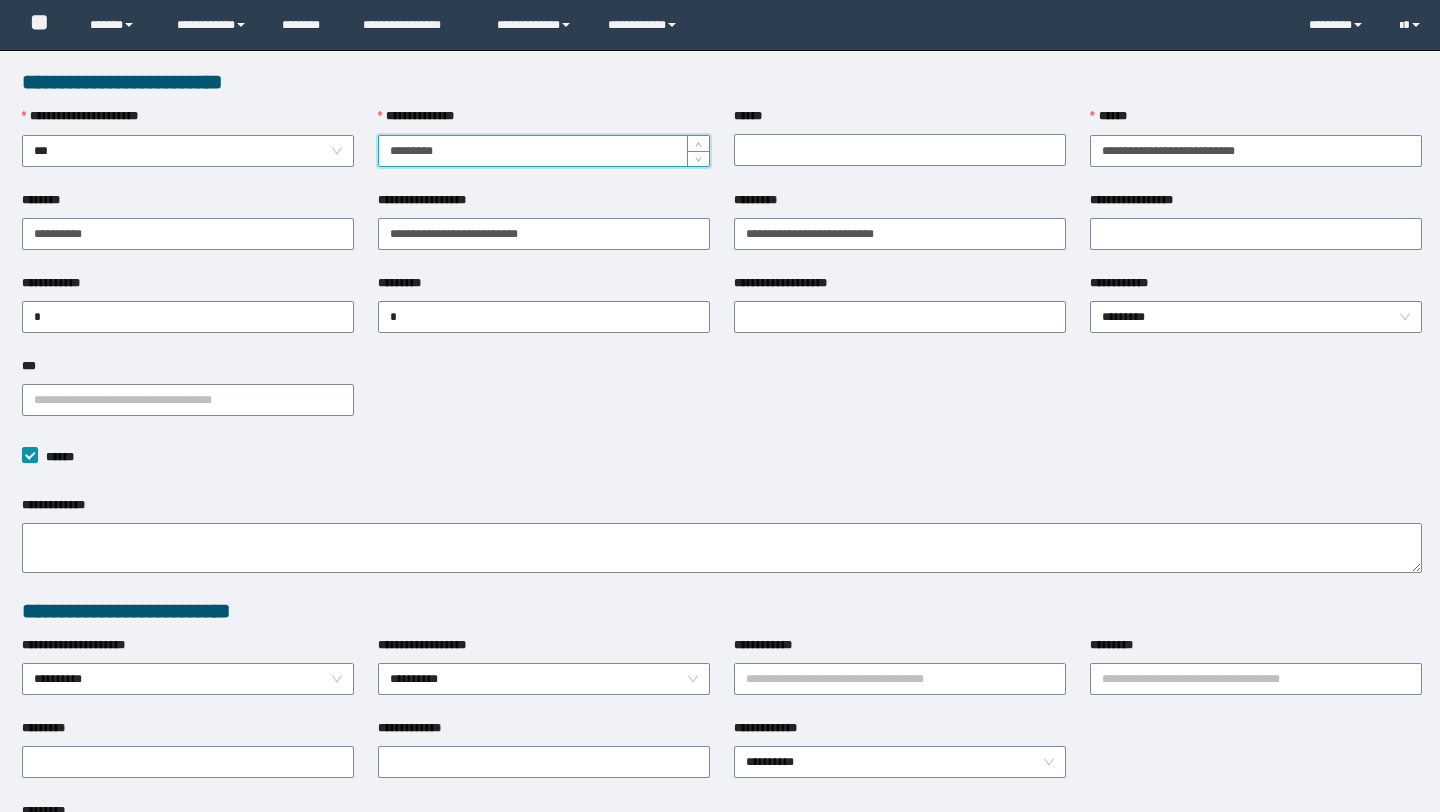 type on "*********" 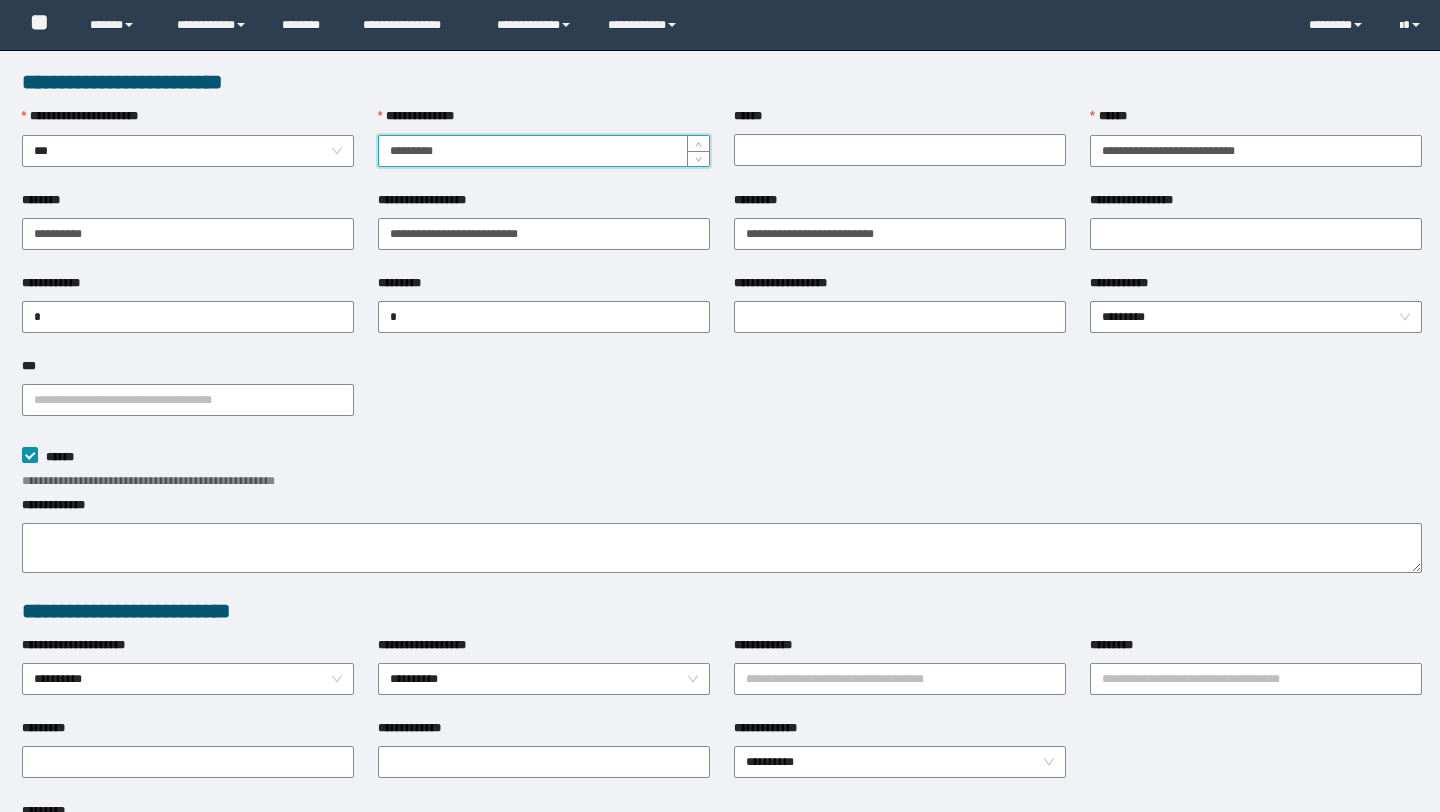scroll, scrollTop: 0, scrollLeft: 0, axis: both 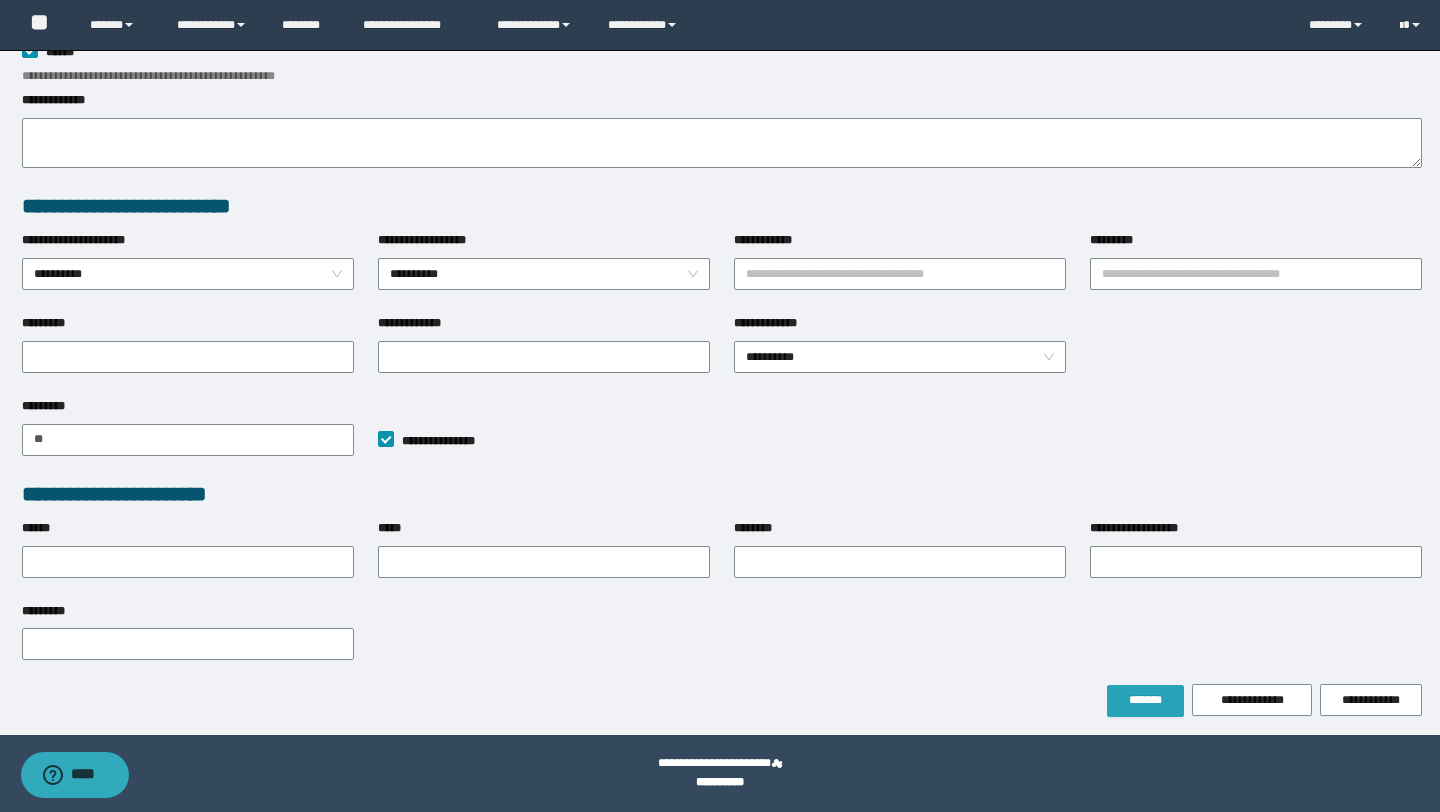 click on "*******" at bounding box center [1146, 701] 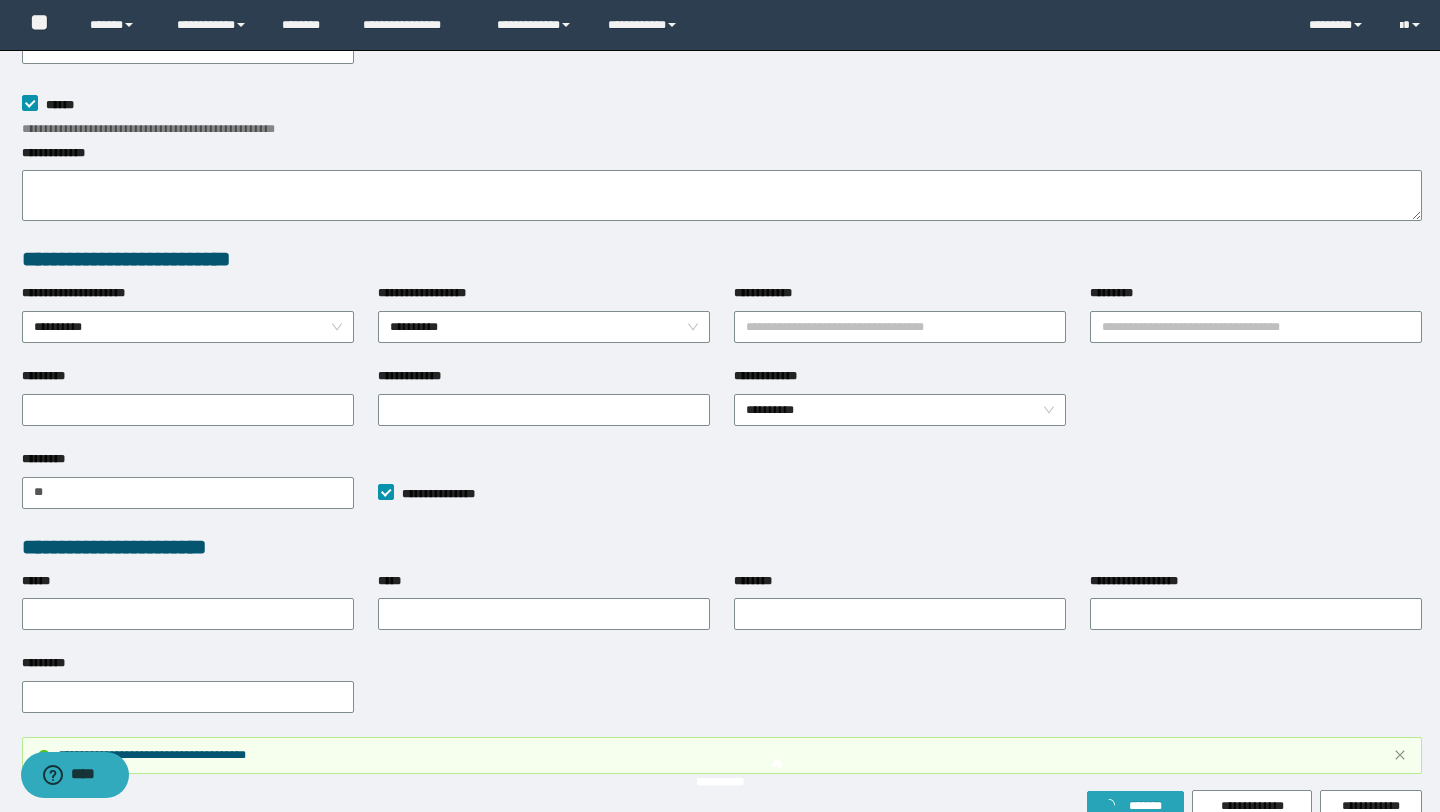 scroll, scrollTop: 458, scrollLeft: 0, axis: vertical 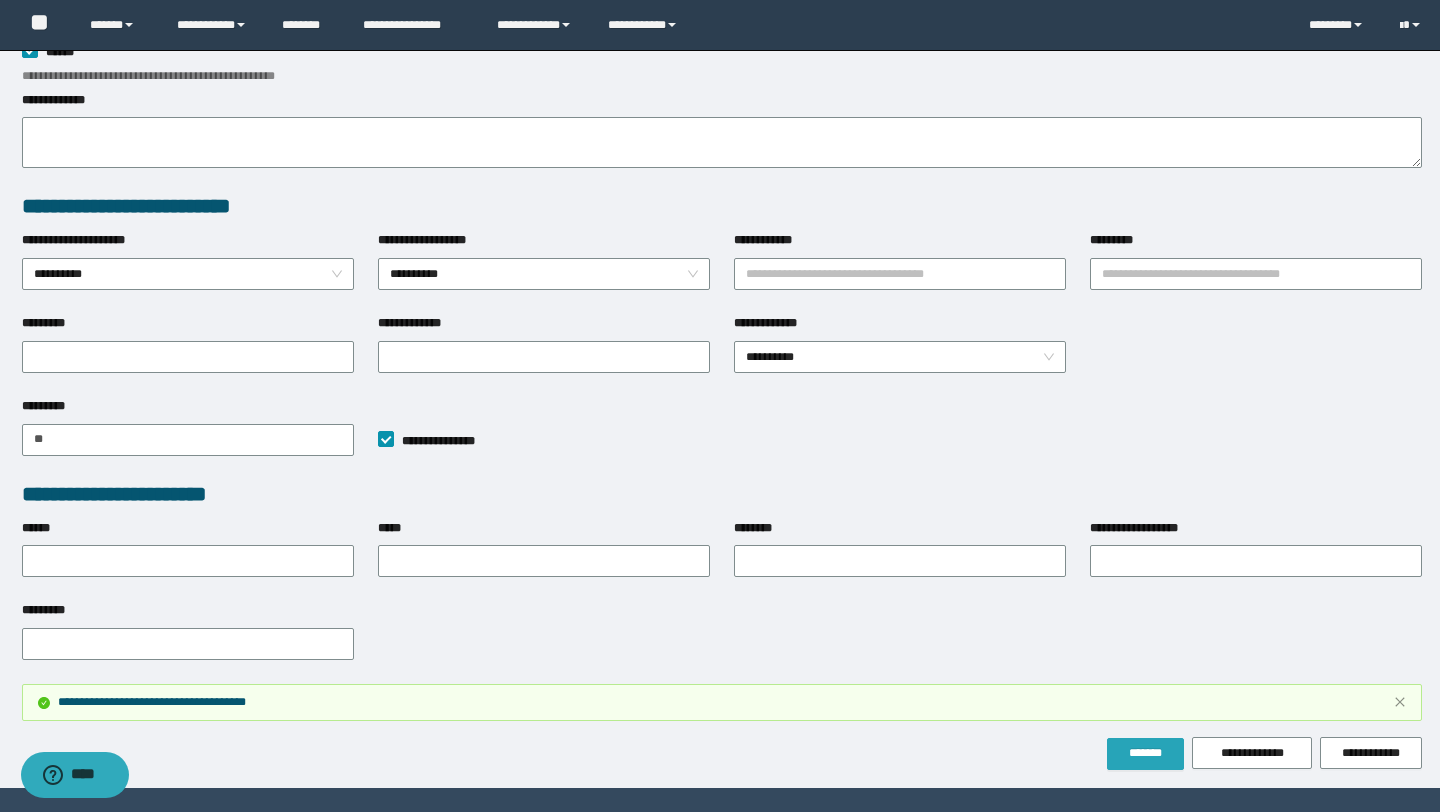 click on "*******" at bounding box center [1146, 753] 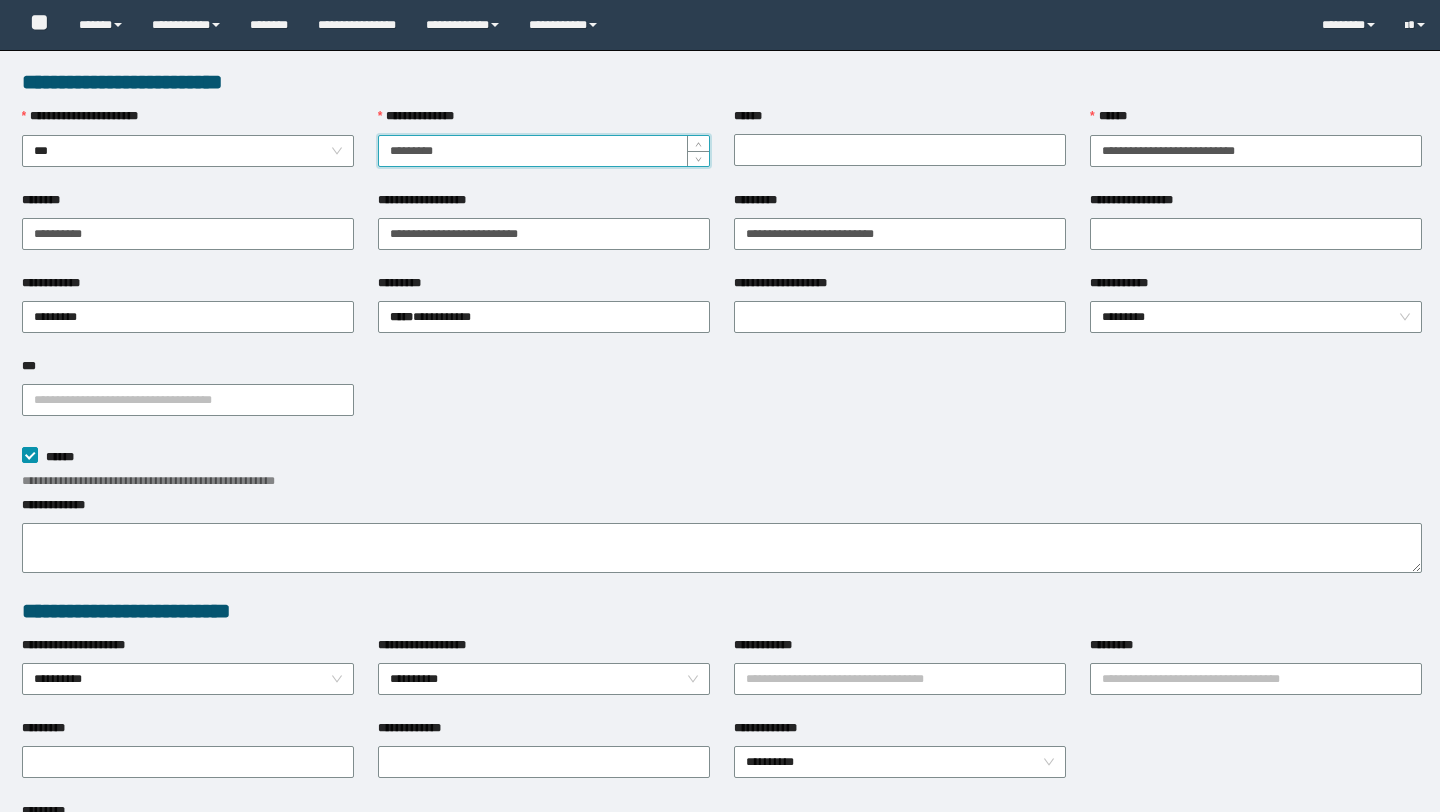scroll, scrollTop: 0, scrollLeft: 0, axis: both 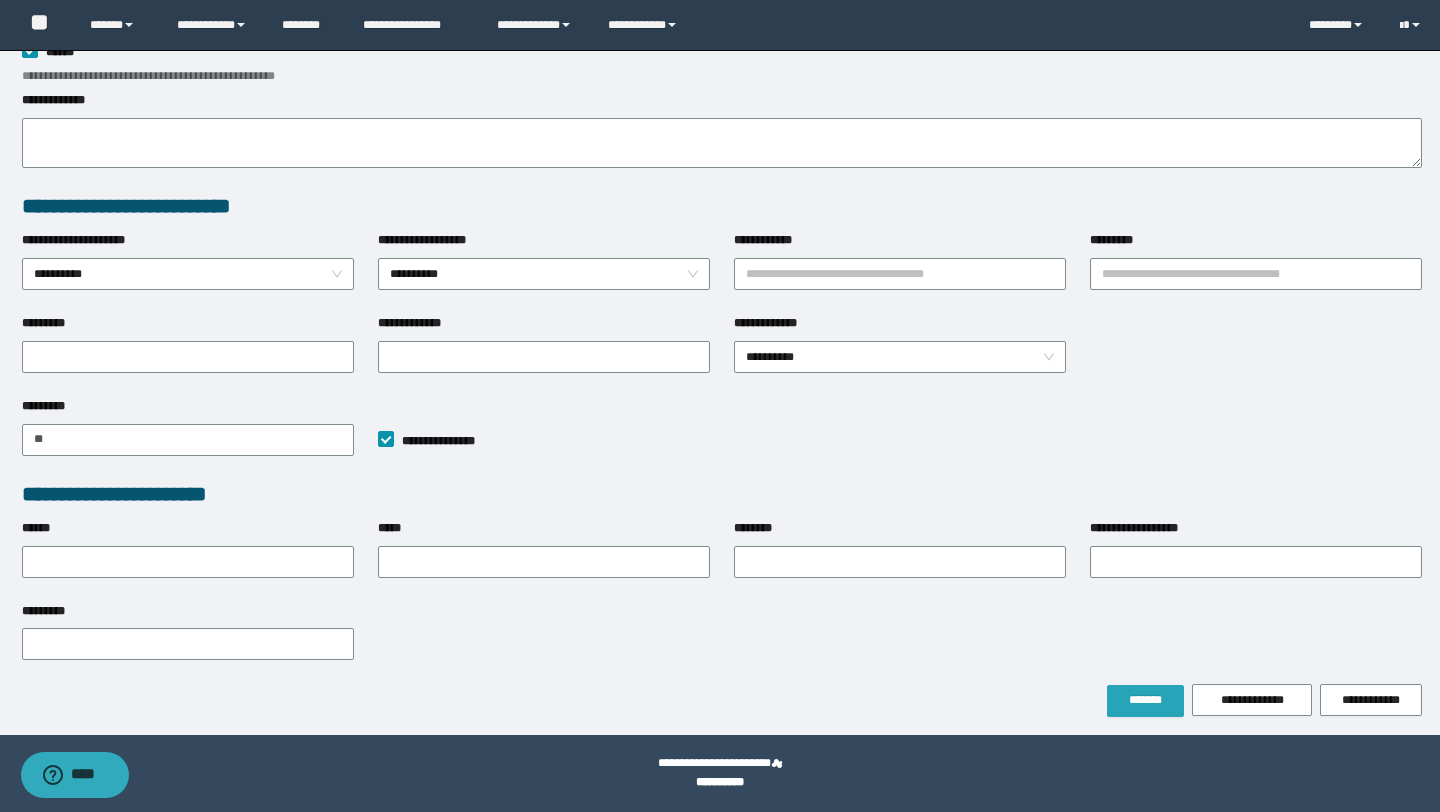 click on "*******" at bounding box center (1146, 700) 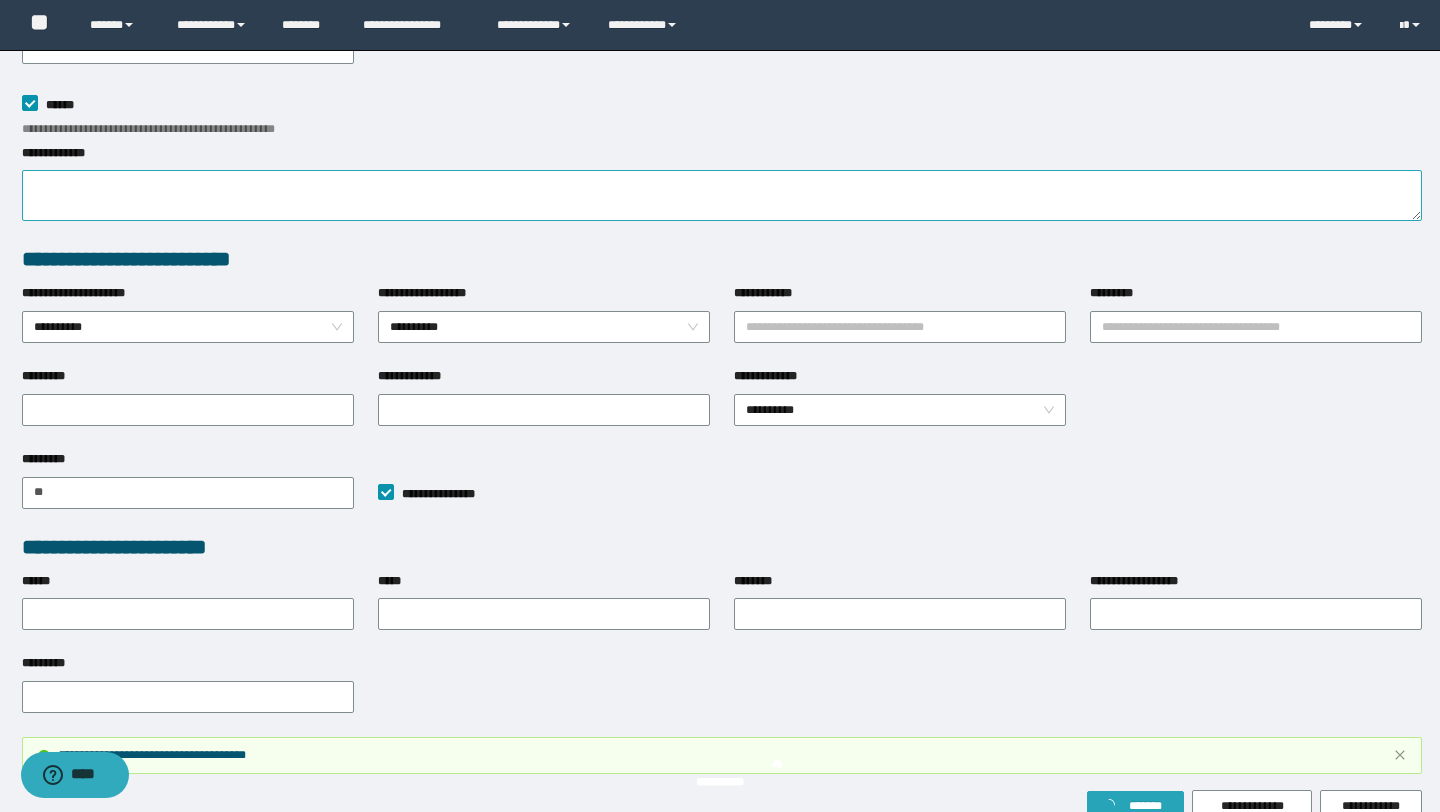 scroll, scrollTop: 458, scrollLeft: 0, axis: vertical 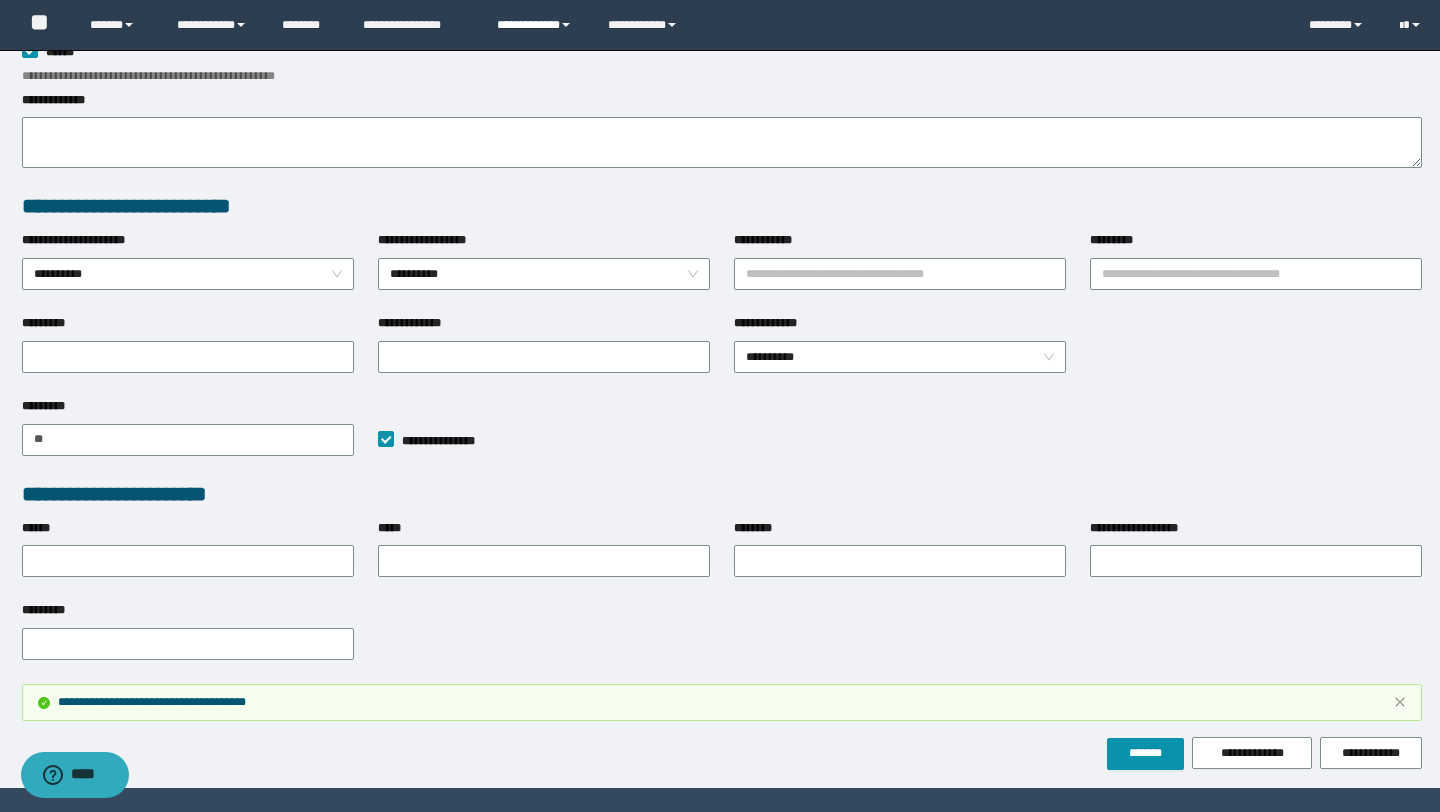 click on "**********" at bounding box center (537, 25) 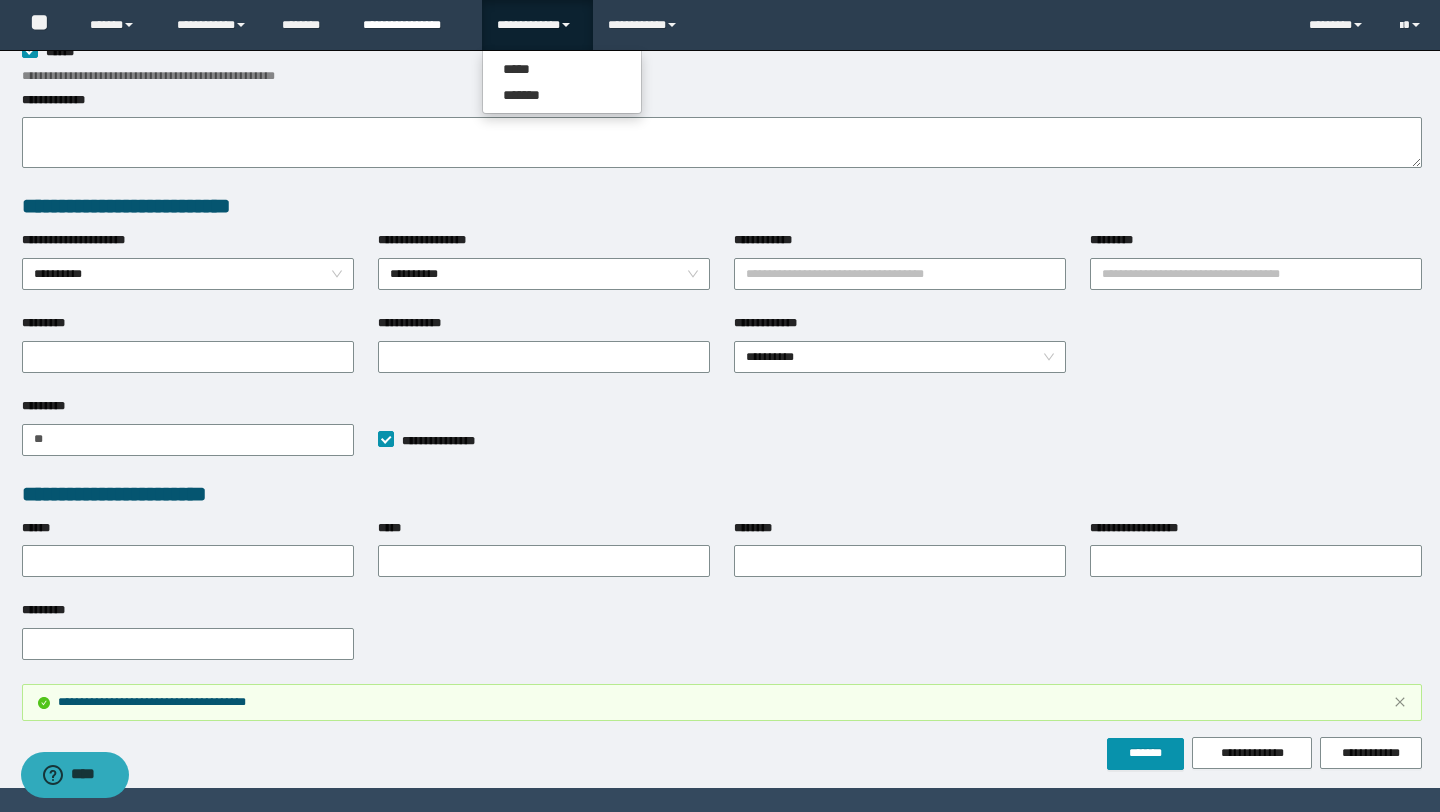click on "**********" at bounding box center [414, 25] 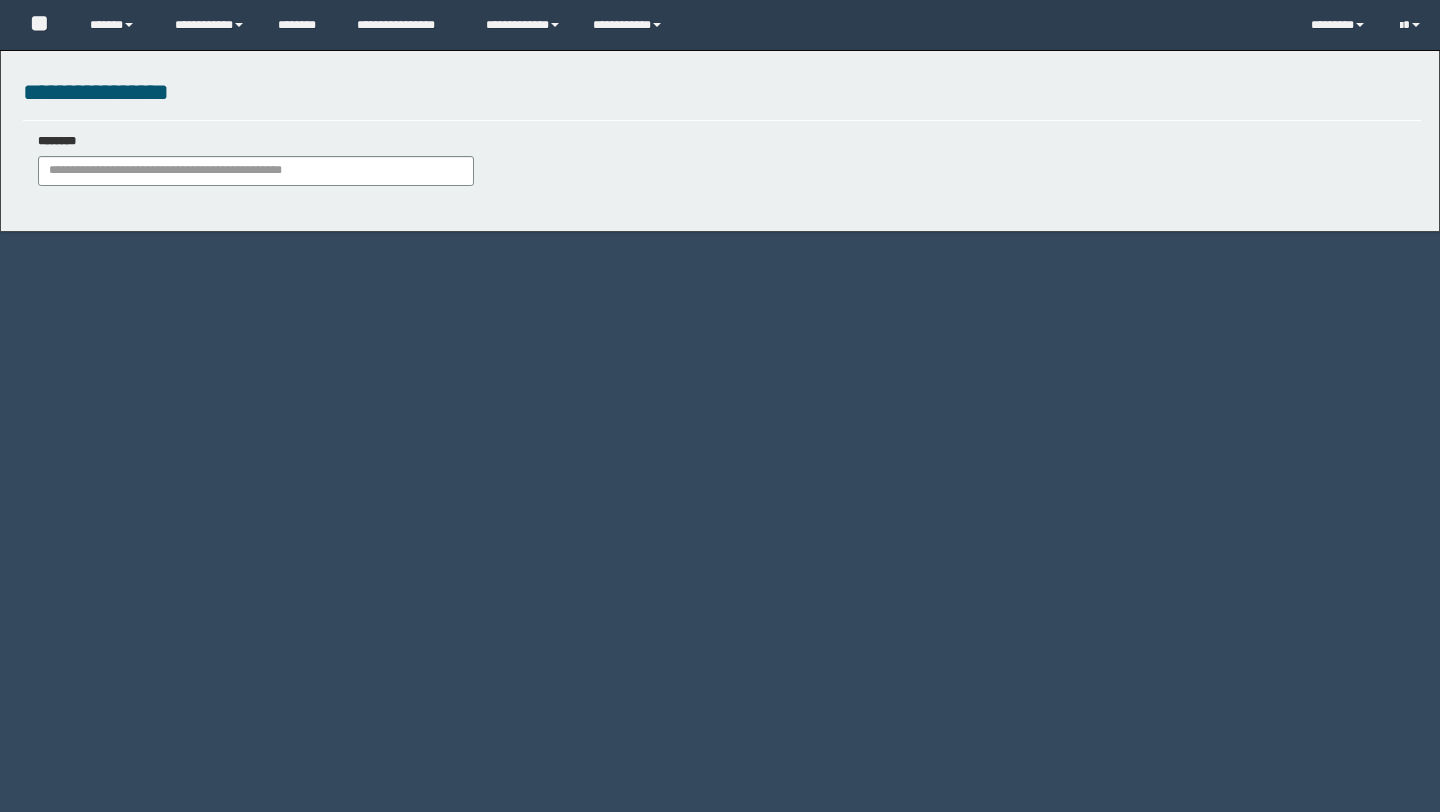 scroll, scrollTop: 0, scrollLeft: 0, axis: both 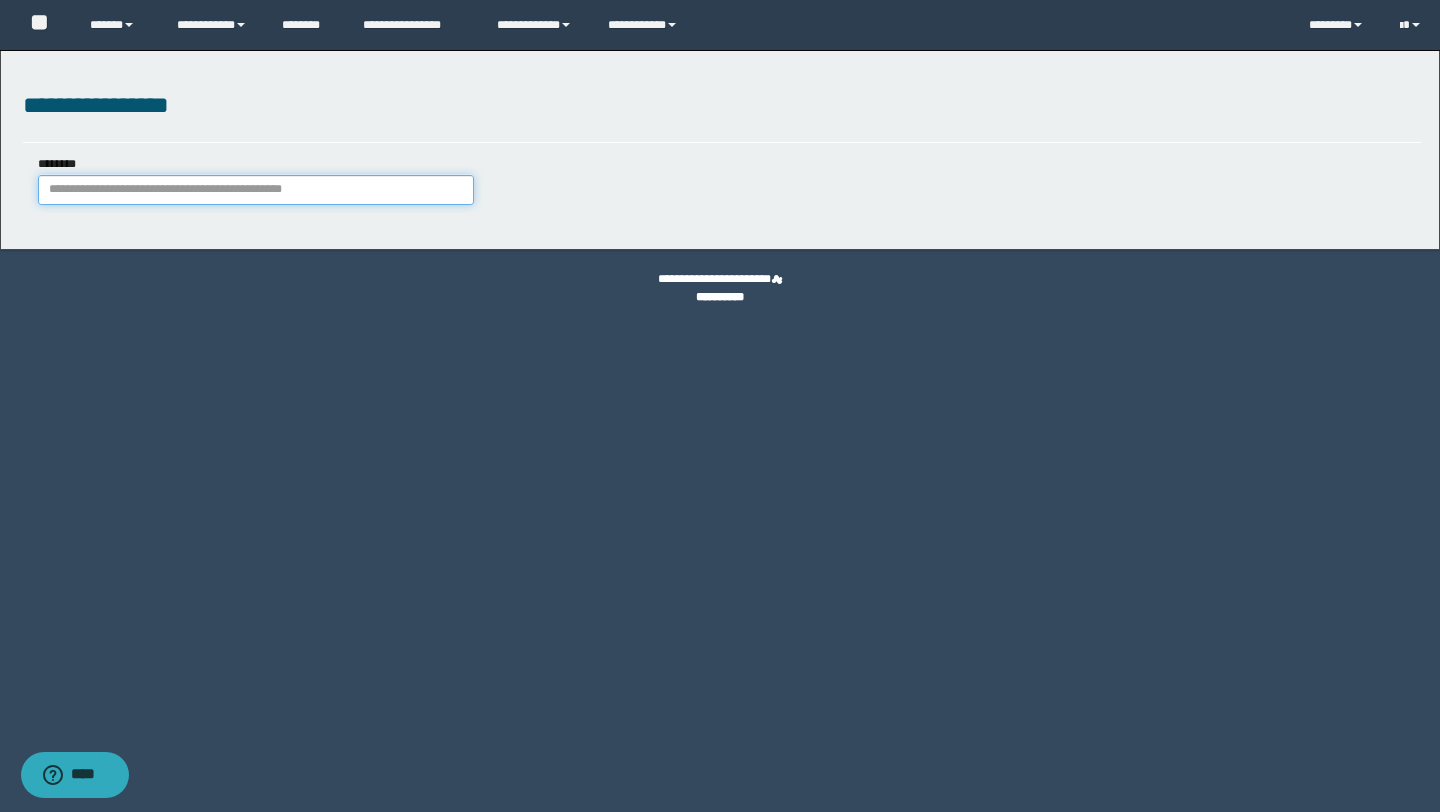 click on "********" at bounding box center [256, 190] 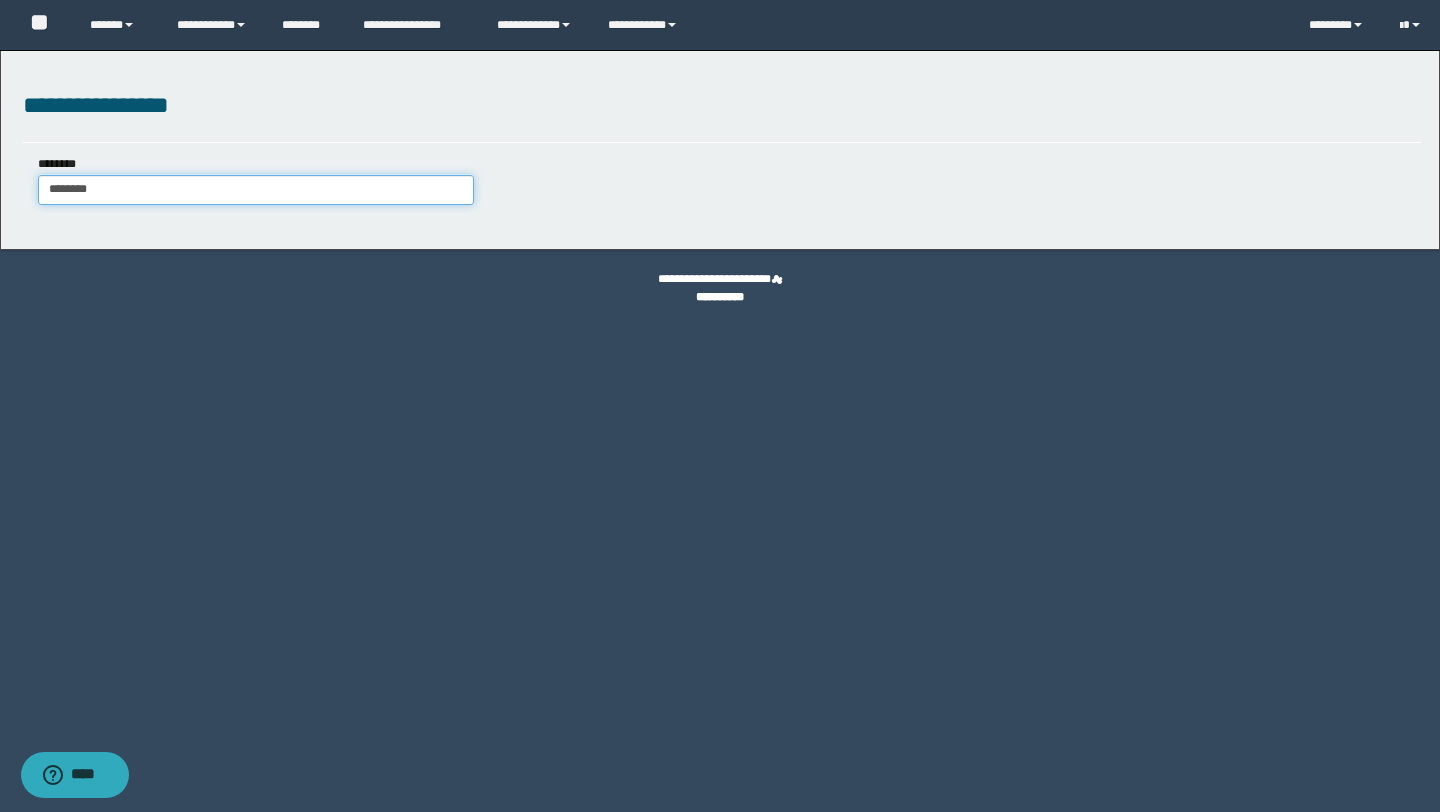 type on "********" 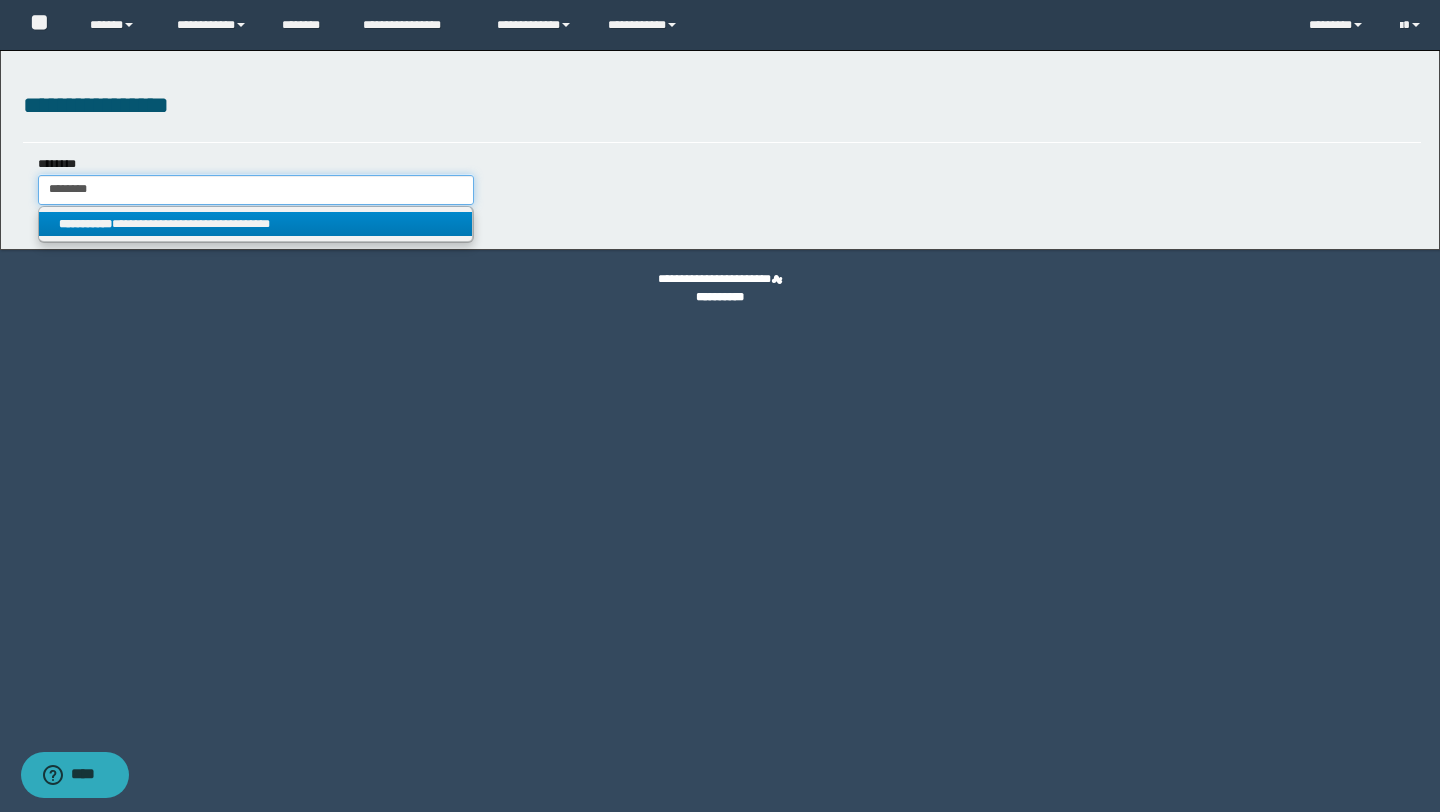 type on "********" 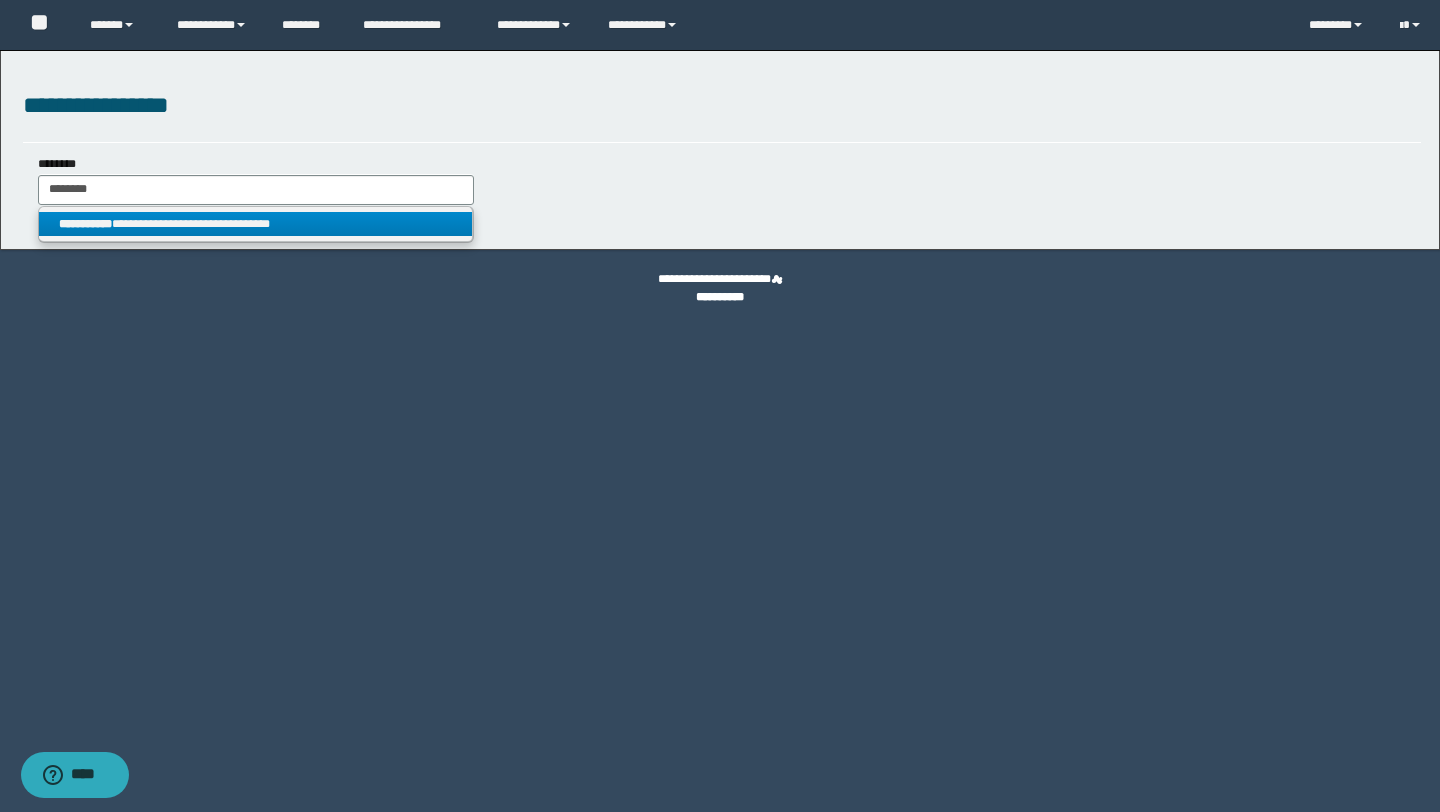 click on "**********" at bounding box center [255, 224] 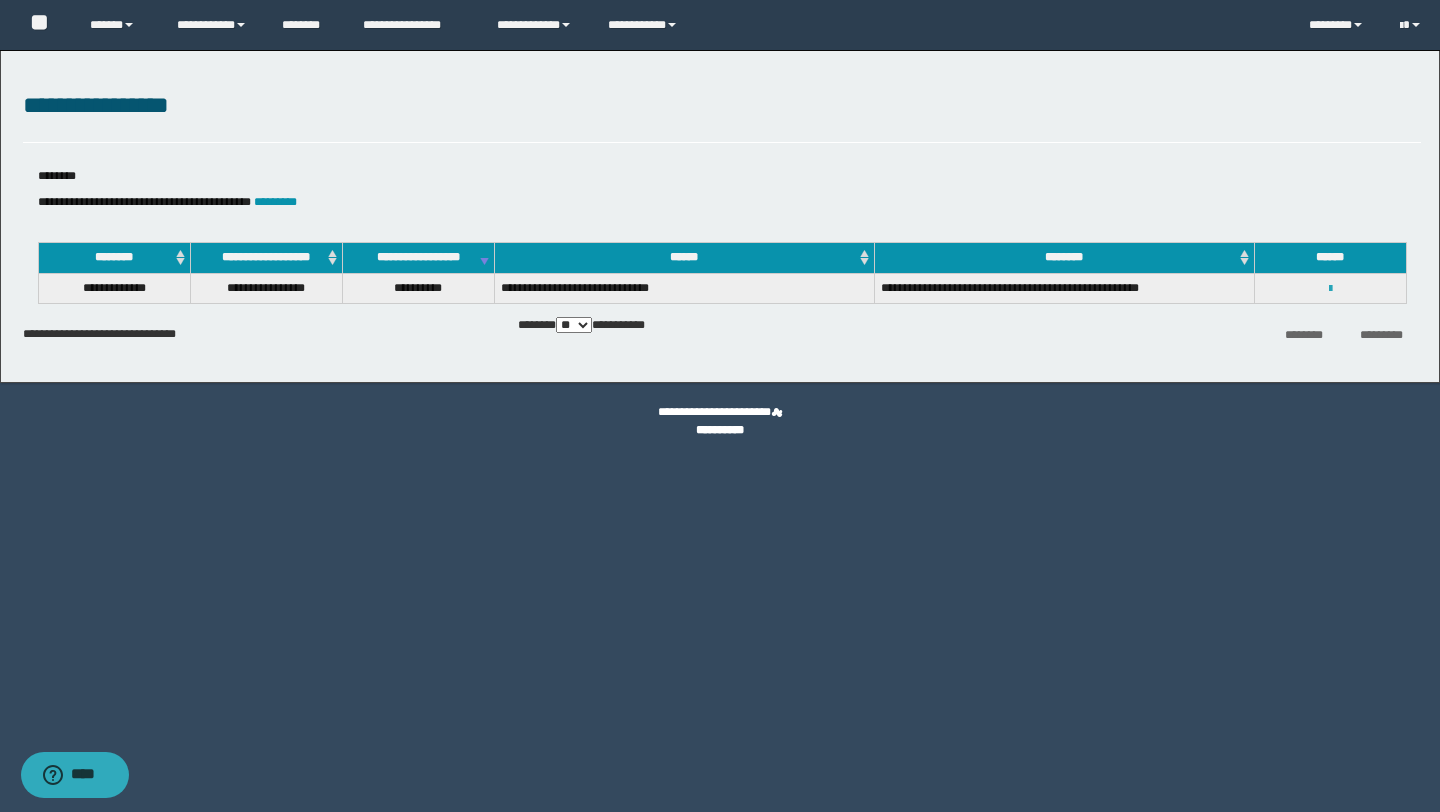 click at bounding box center (1330, 289) 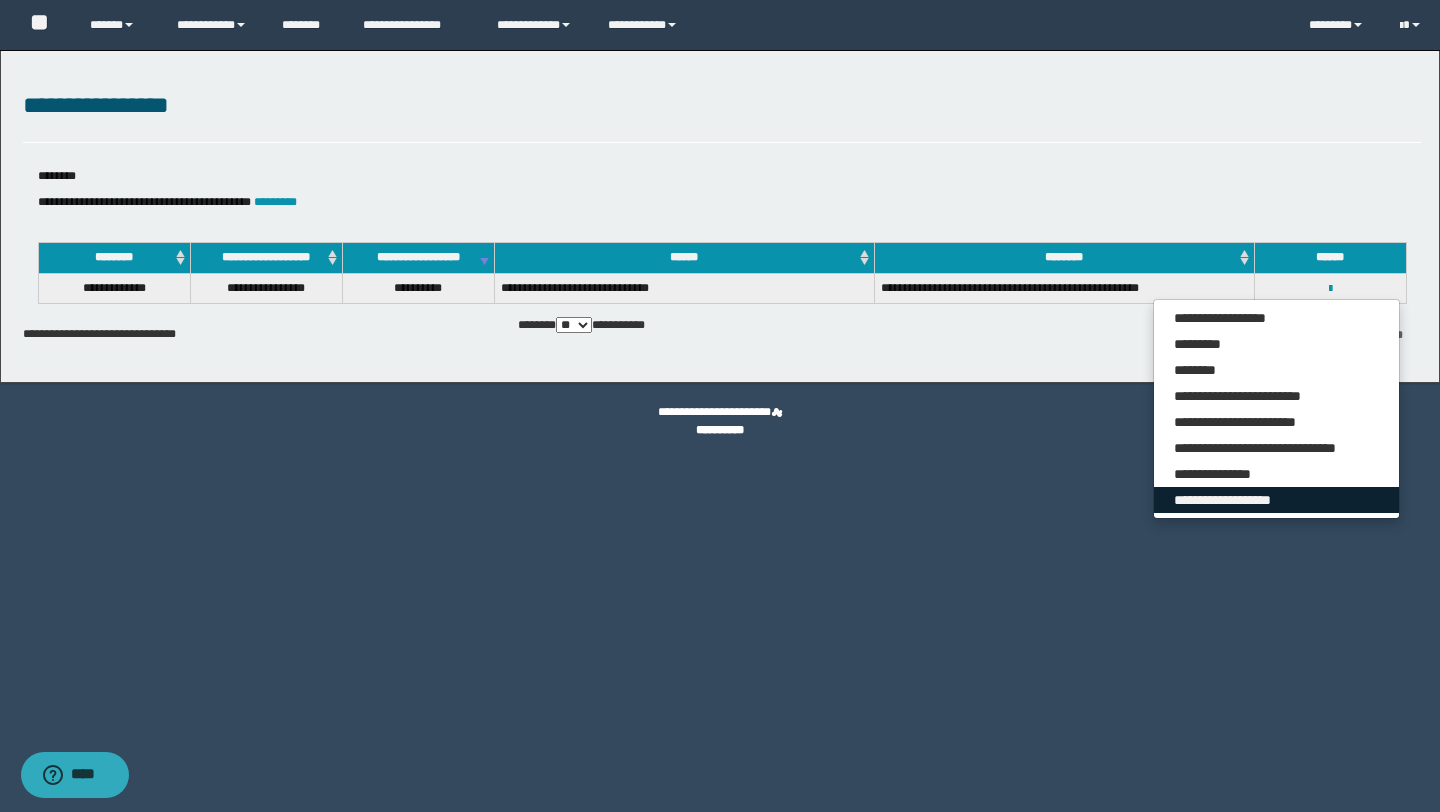 click on "**********" at bounding box center [1276, 500] 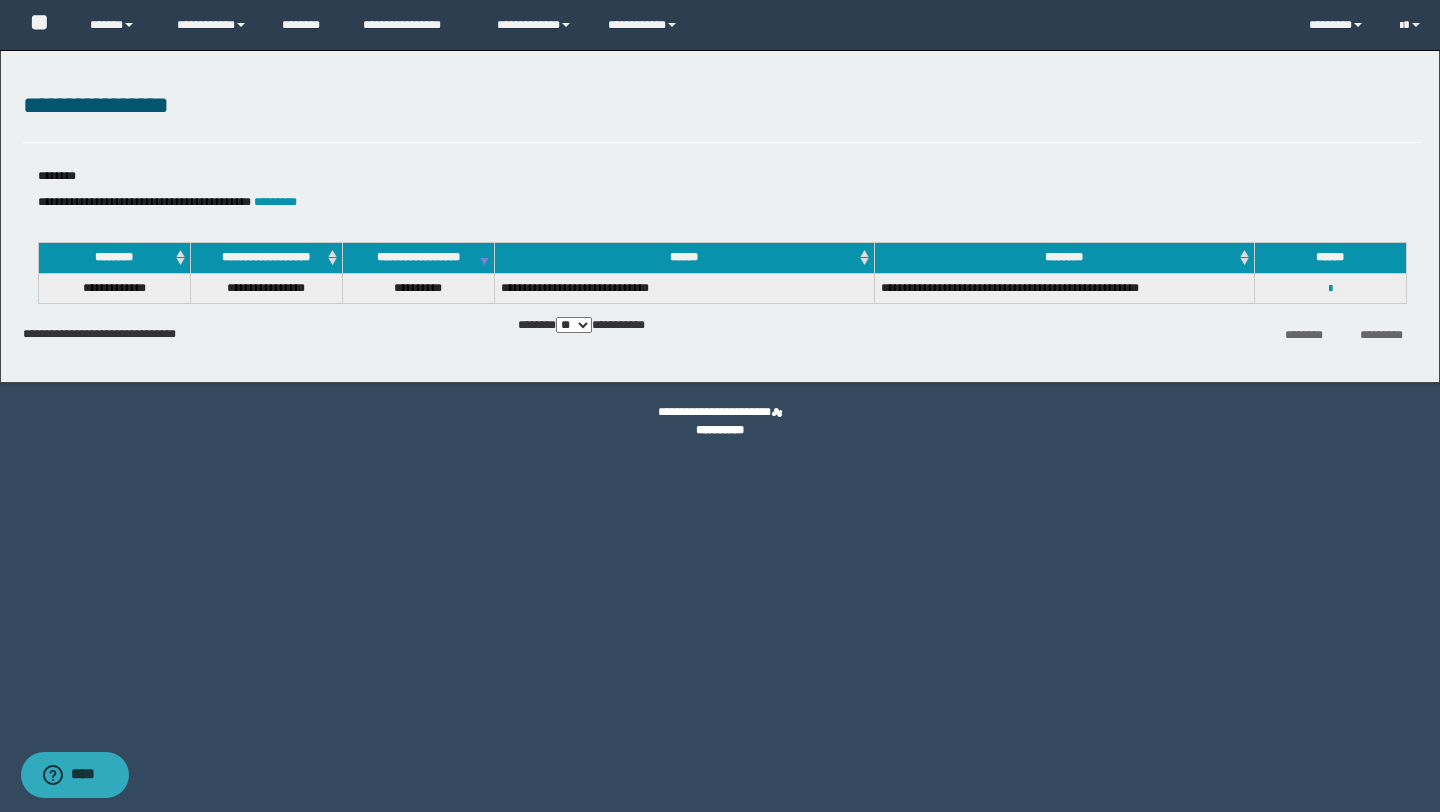 select on "*" 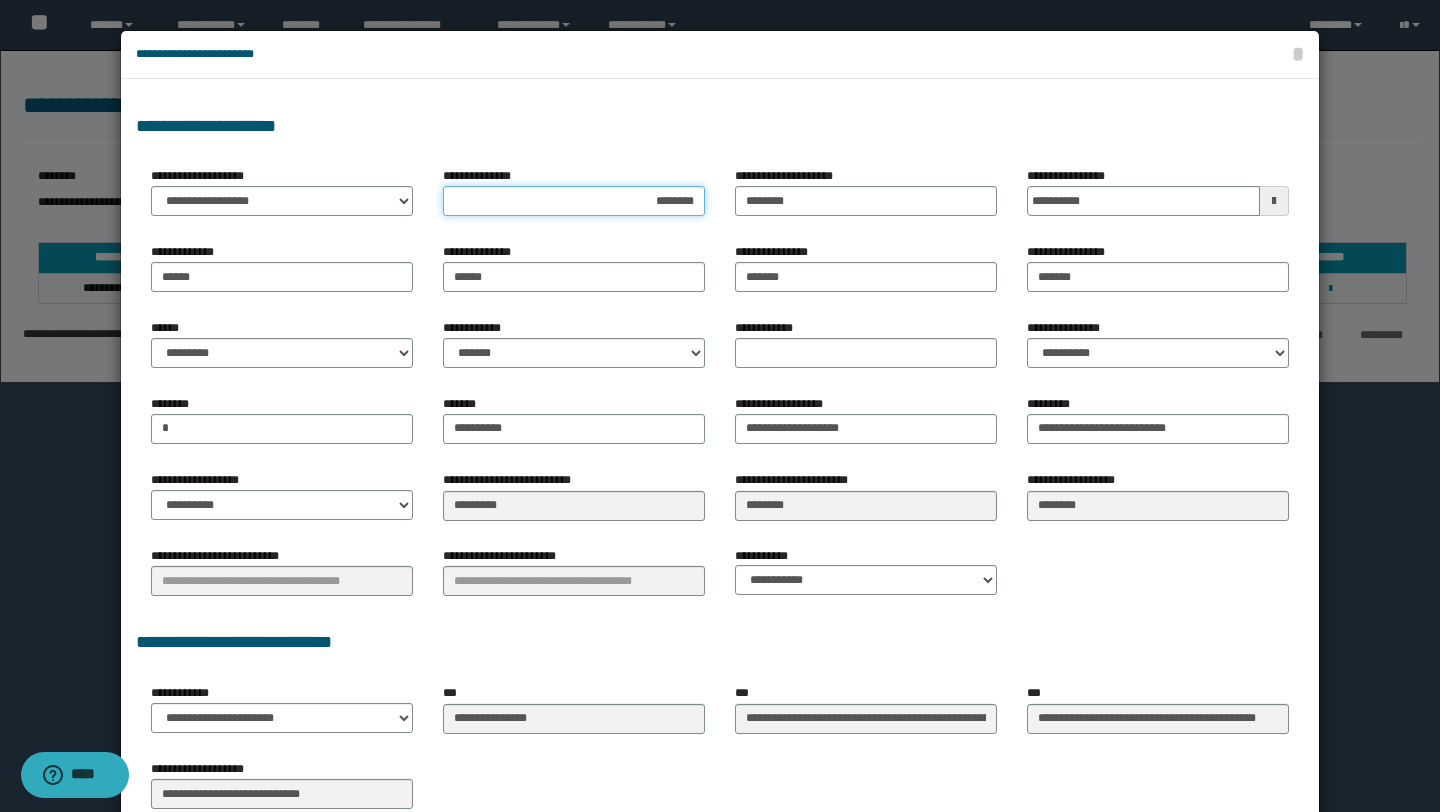 click on "********" at bounding box center (574, 201) 